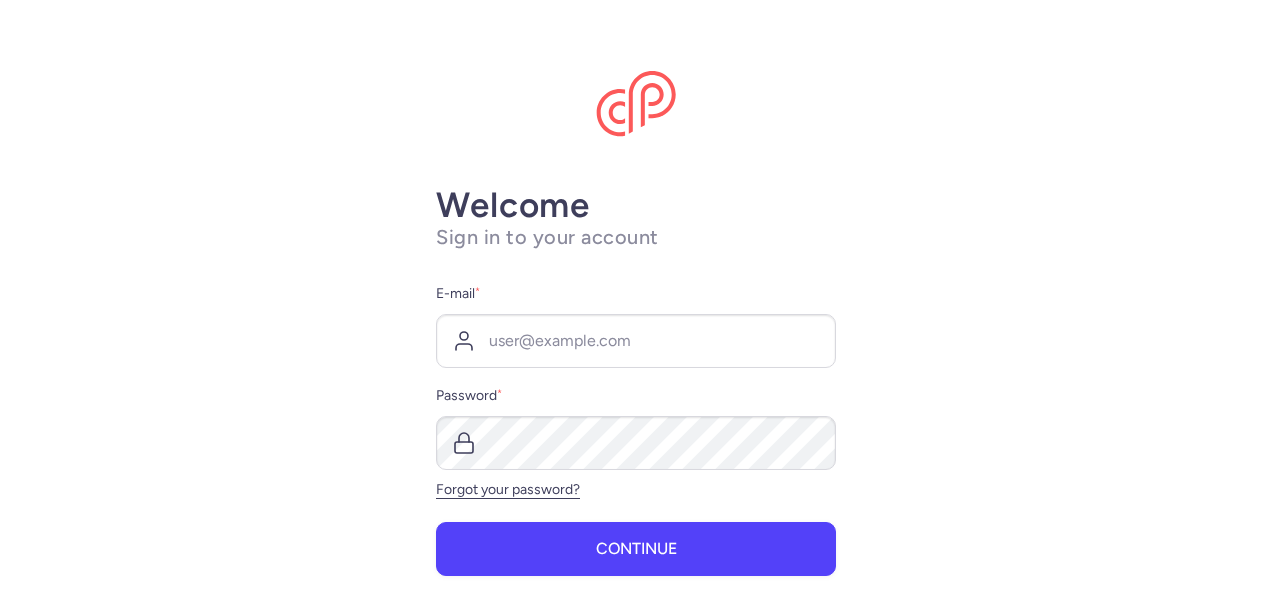 scroll, scrollTop: 0, scrollLeft: 0, axis: both 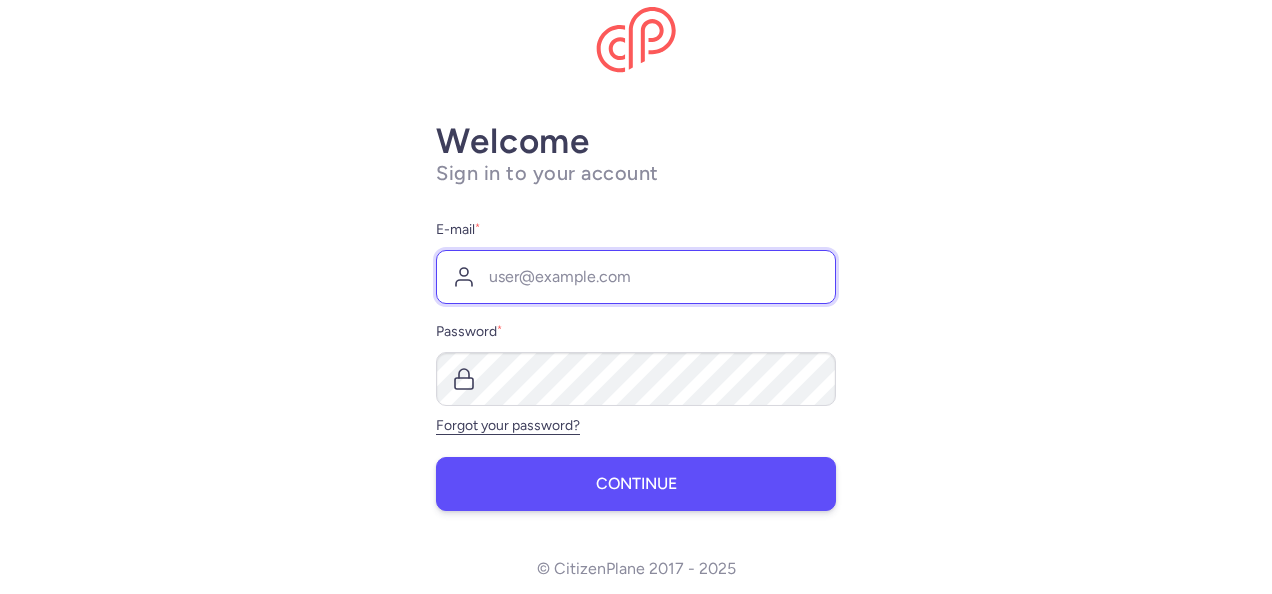 type on "[EMAIL]@[DOMAIN]" 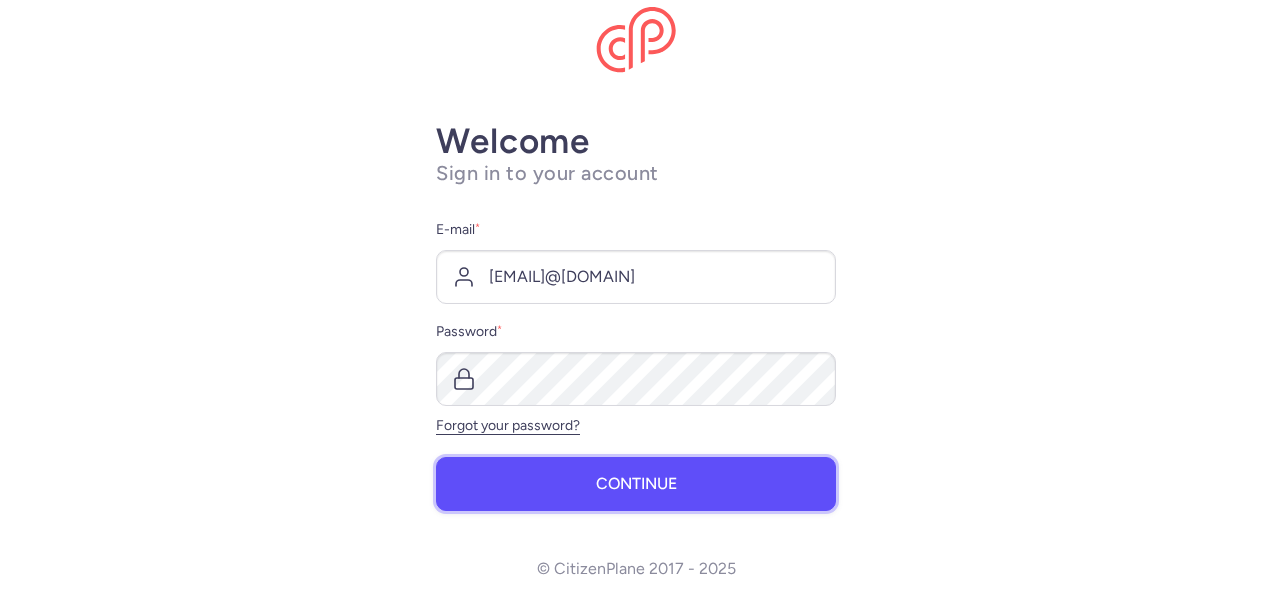click on "Continue" at bounding box center (636, 484) 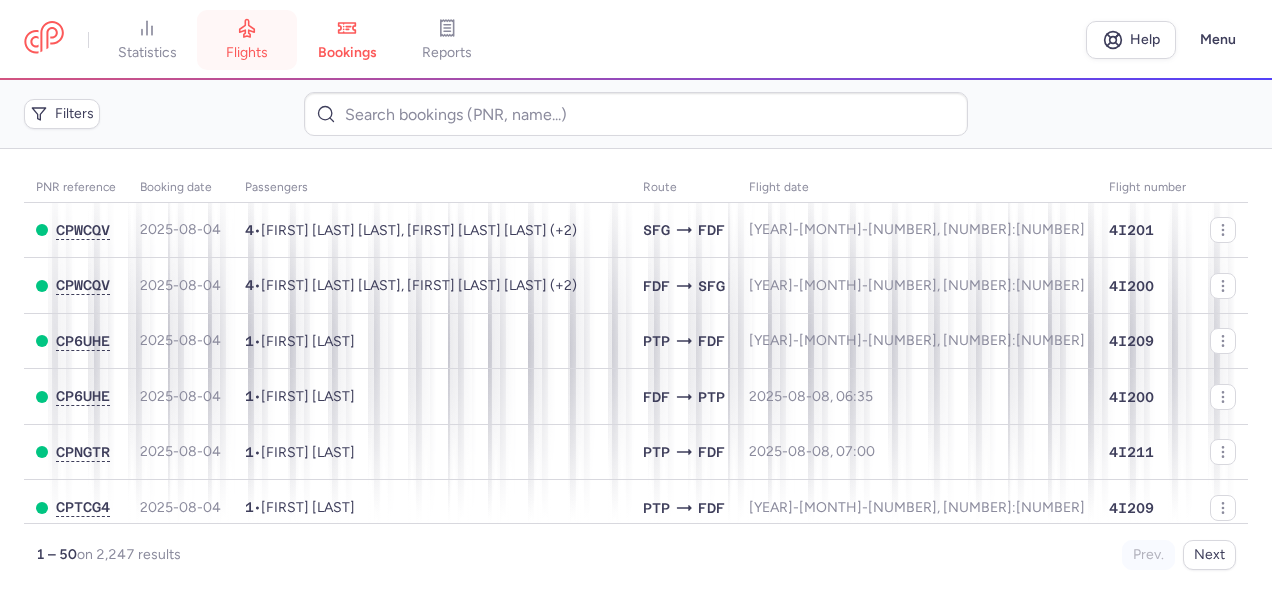 click on "flights" at bounding box center [247, 40] 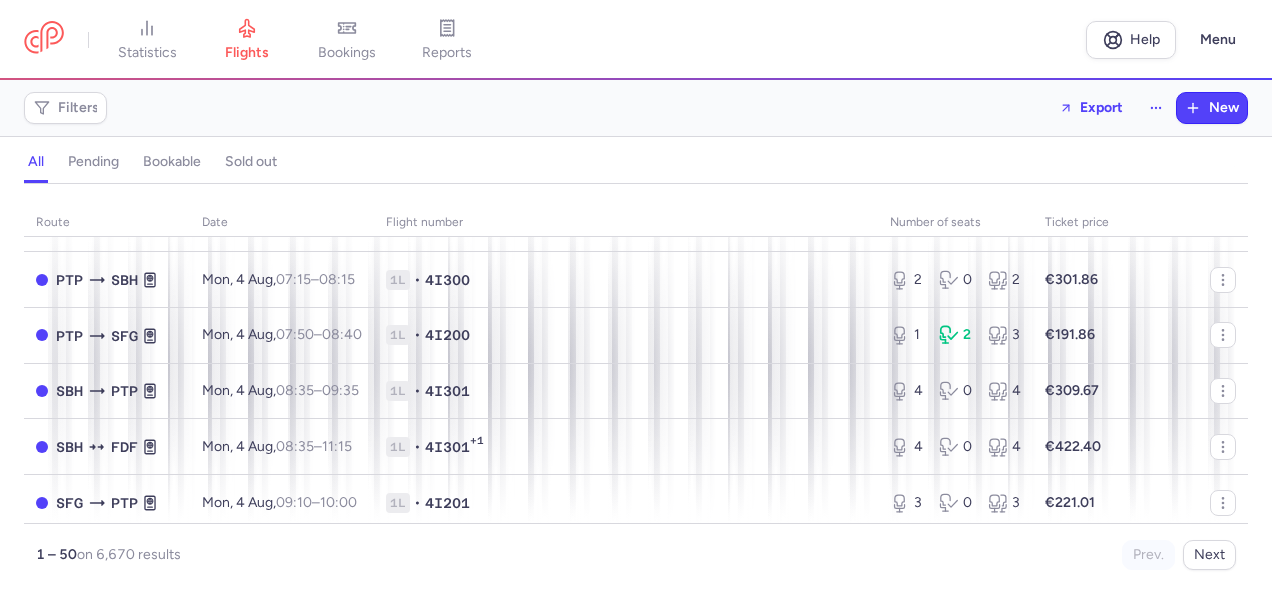 scroll, scrollTop: 0, scrollLeft: 0, axis: both 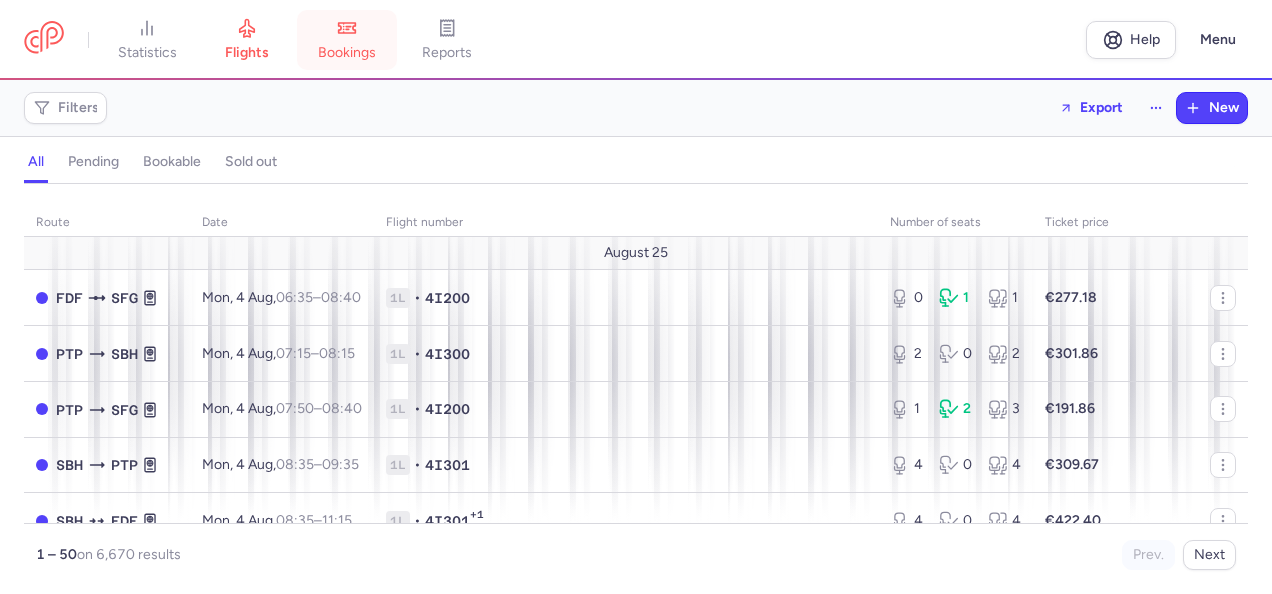 click on "bookings" at bounding box center [347, 40] 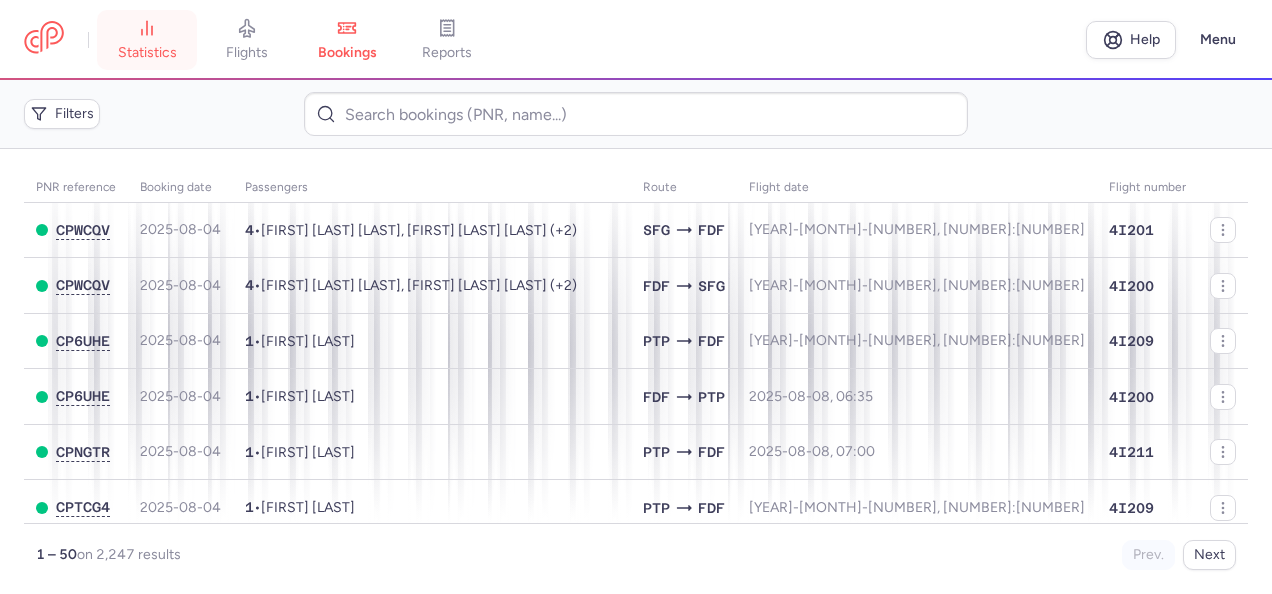 click on "statistics" at bounding box center (147, 53) 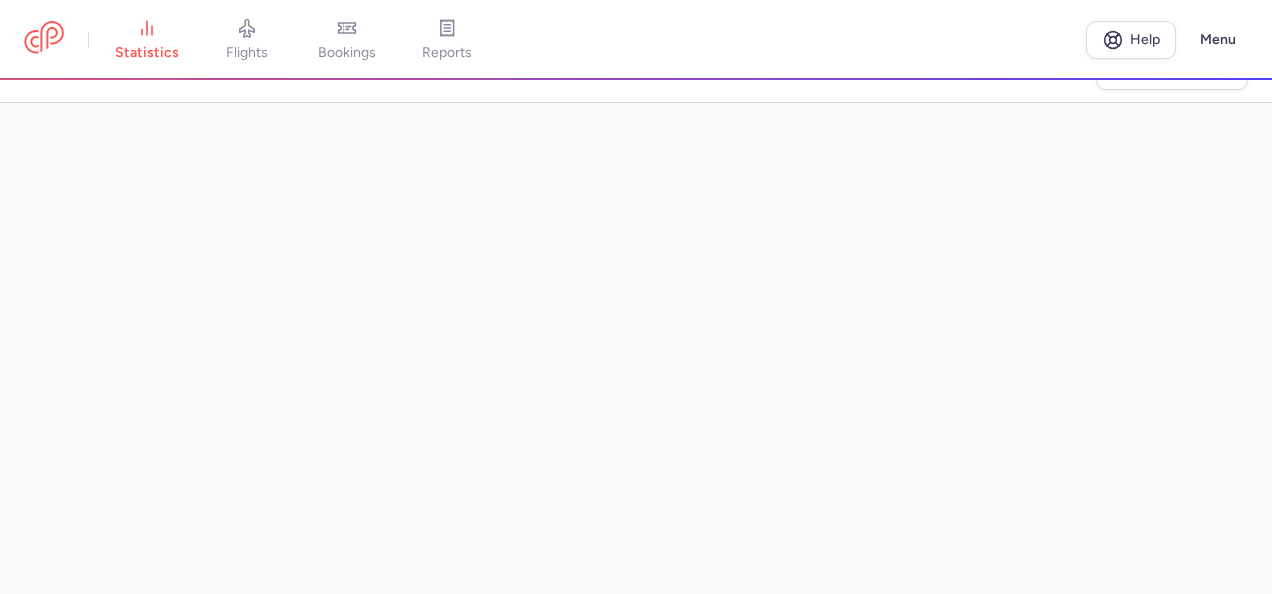 scroll, scrollTop: 63, scrollLeft: 0, axis: vertical 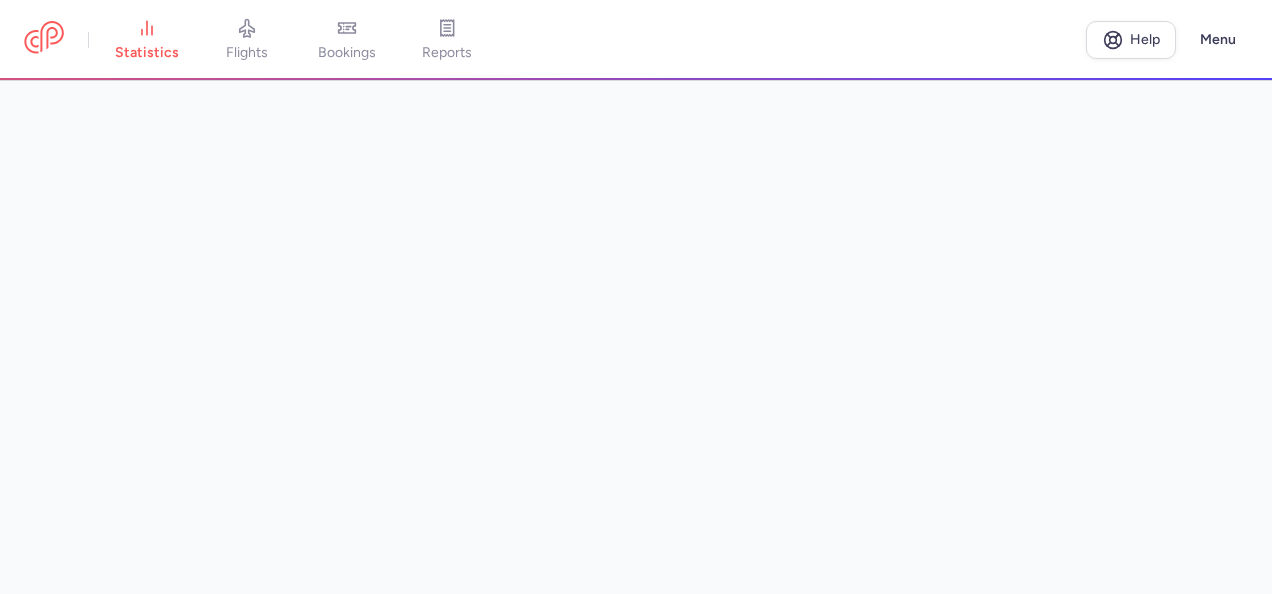 click at bounding box center (636, 338) 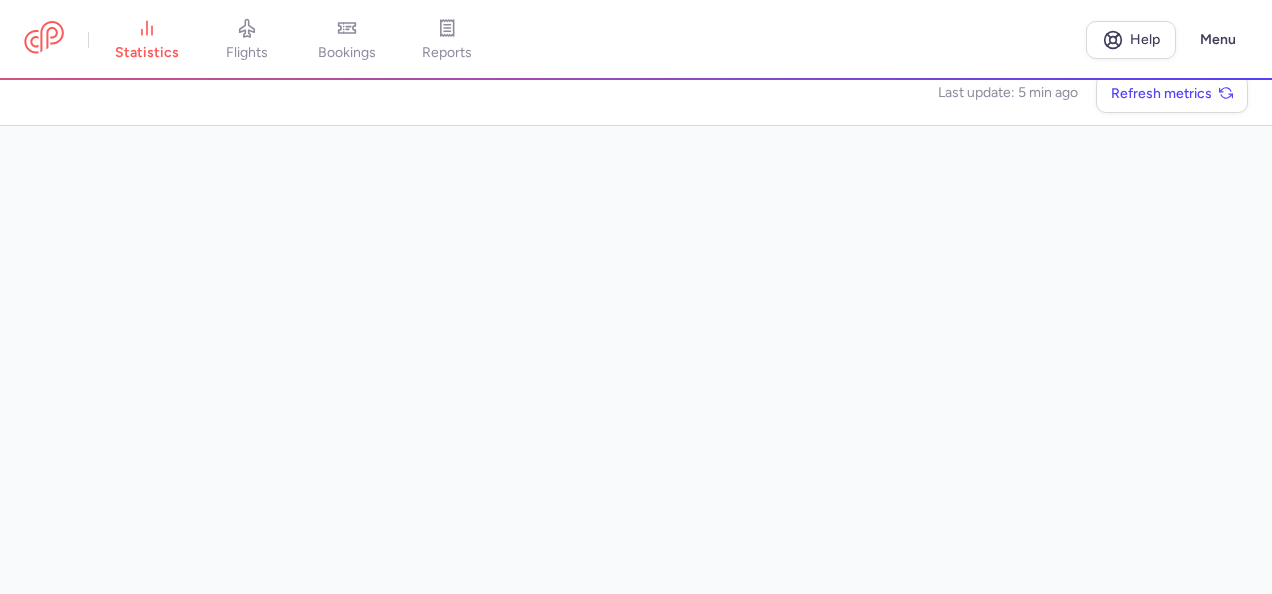 scroll, scrollTop: 0, scrollLeft: 0, axis: both 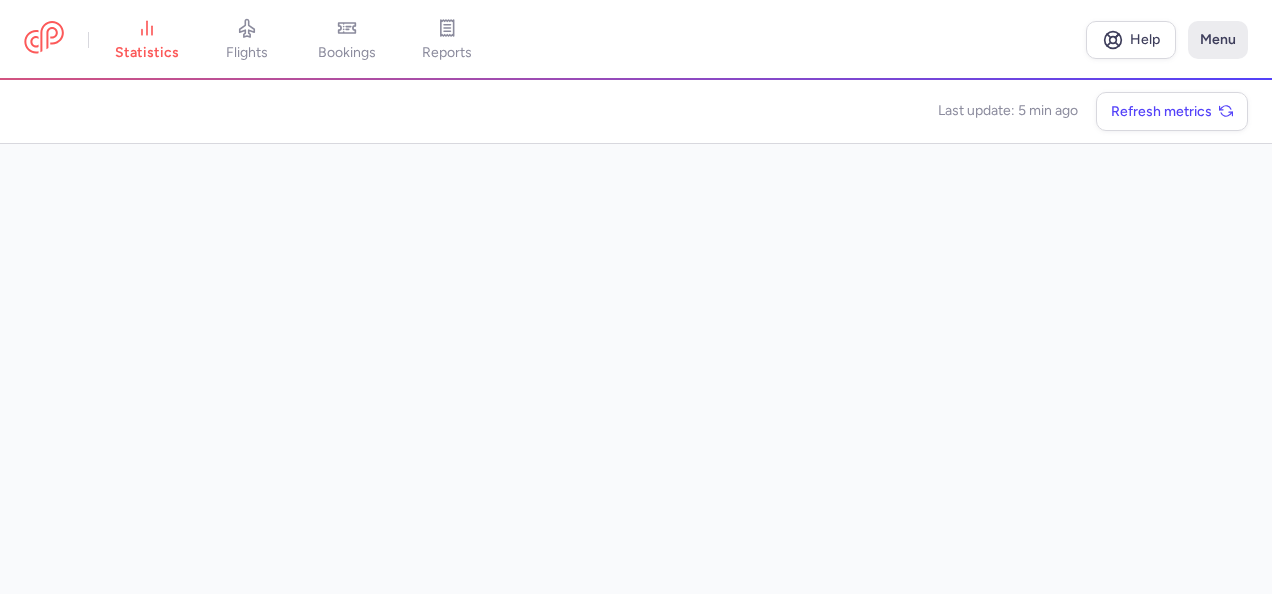 click on "Menu" 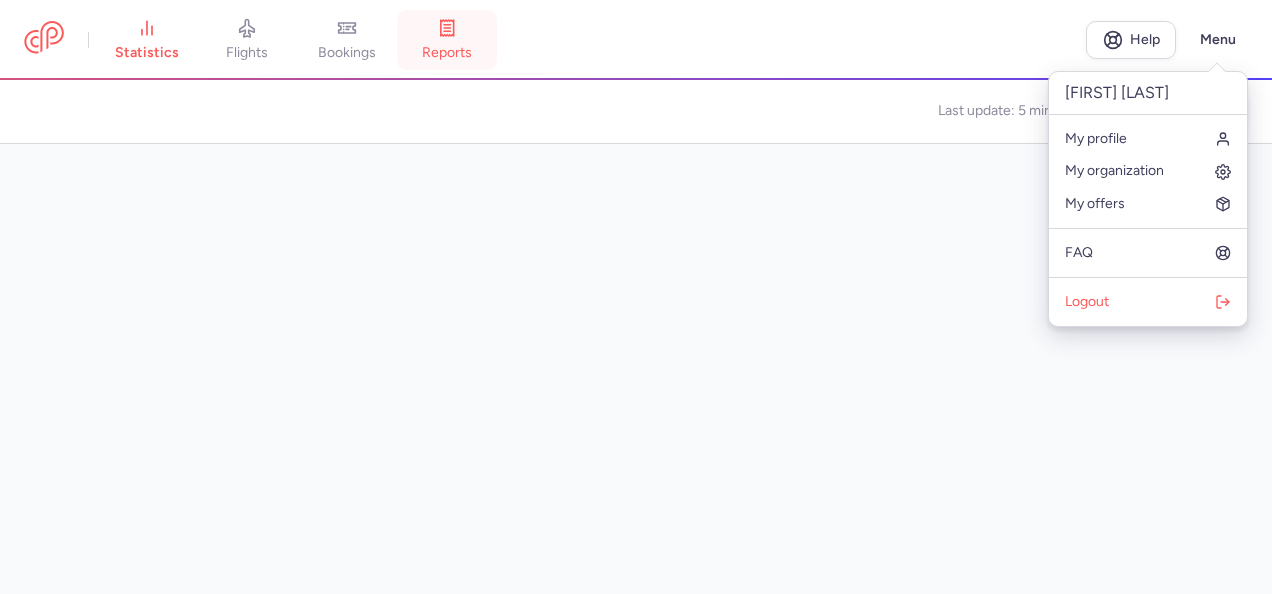 click on "reports" at bounding box center [447, 53] 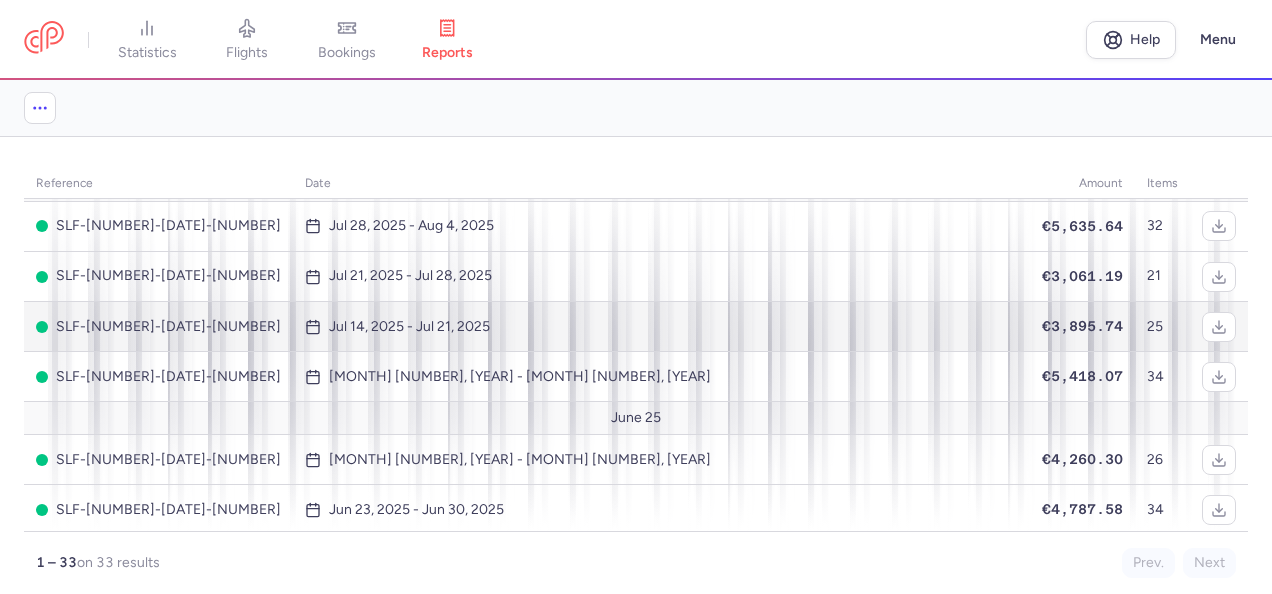 scroll, scrollTop: 0, scrollLeft: 0, axis: both 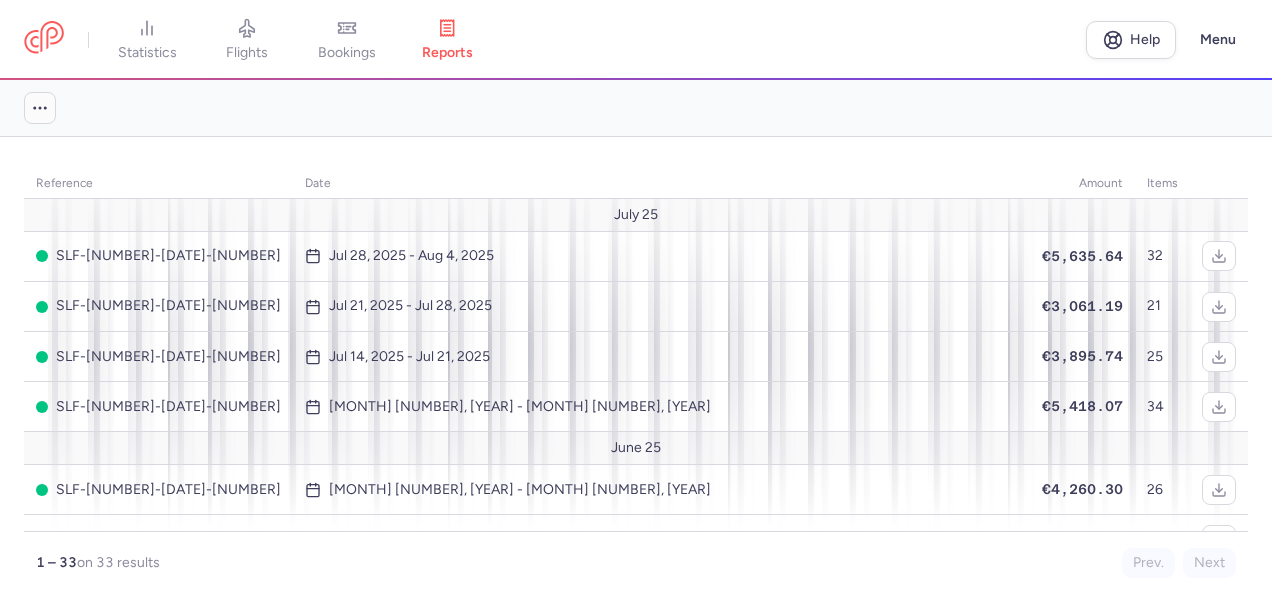 click 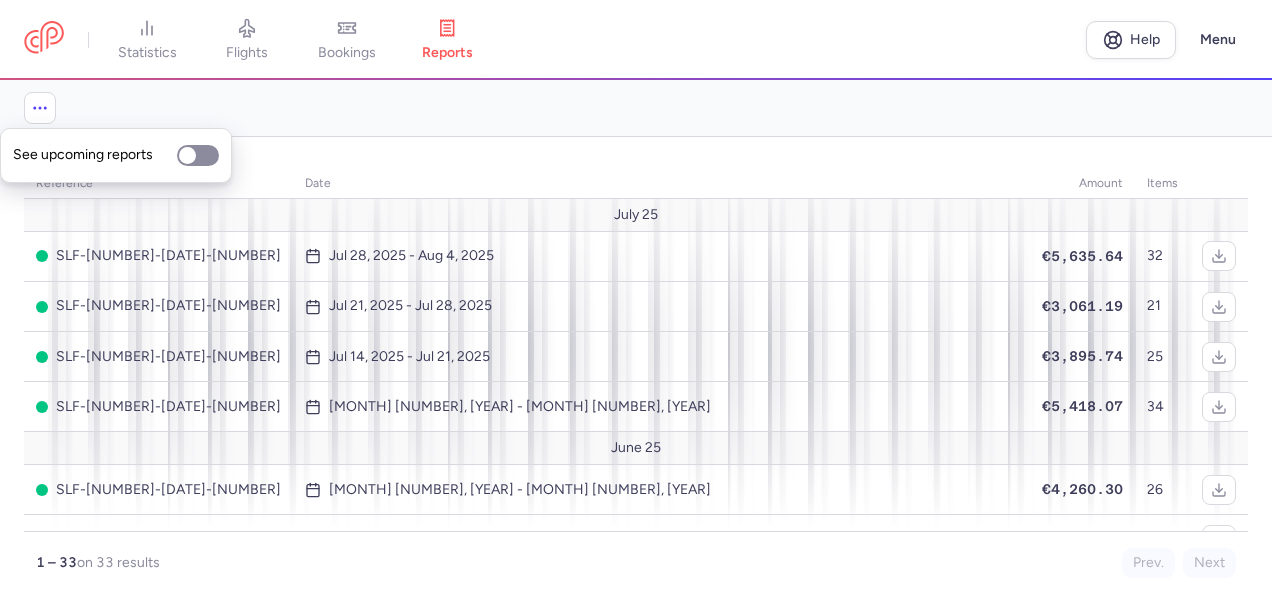 click on "See upcoming reports See upcoming reports" at bounding box center (636, 108) 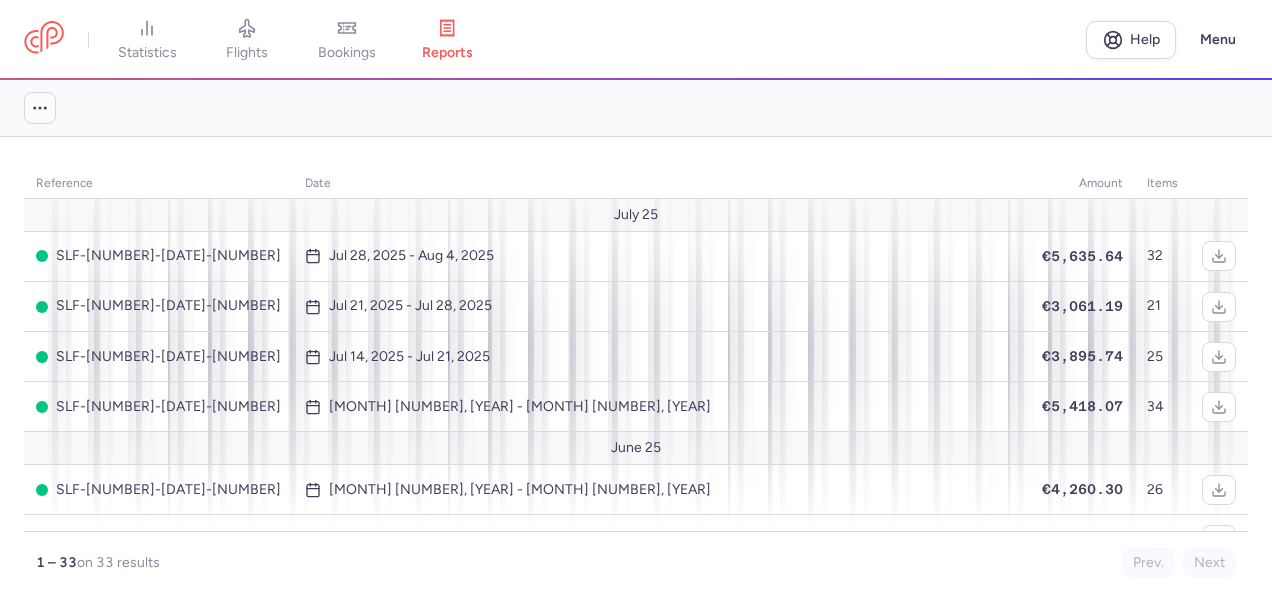 click 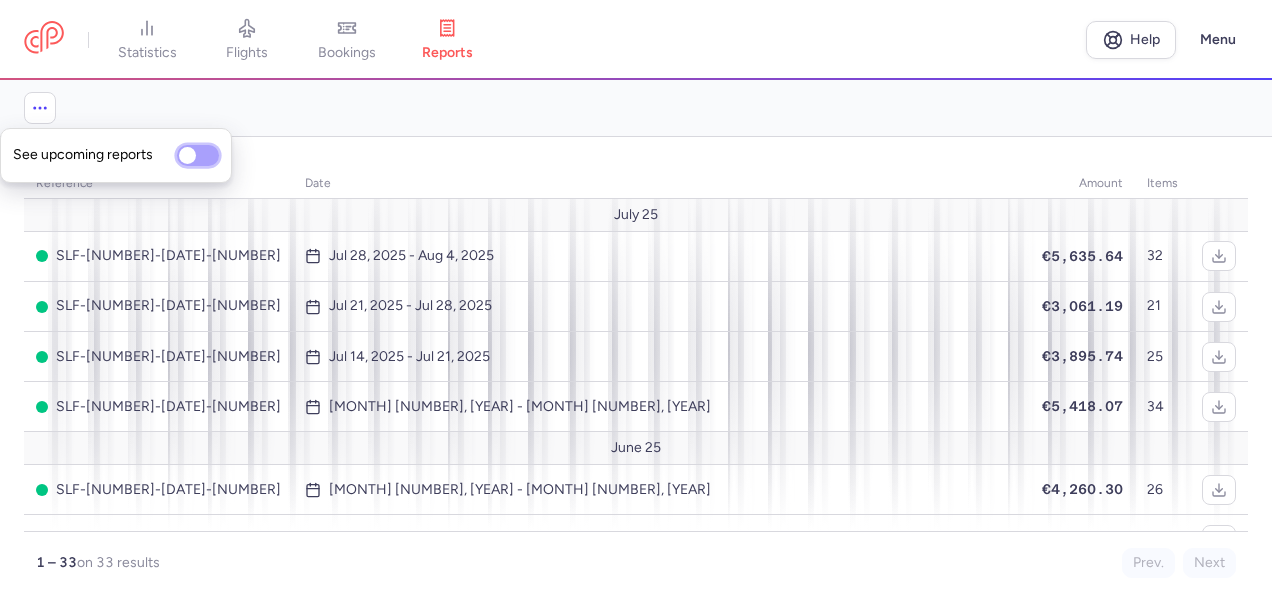 click on "See upcoming reports" at bounding box center (198, 155) 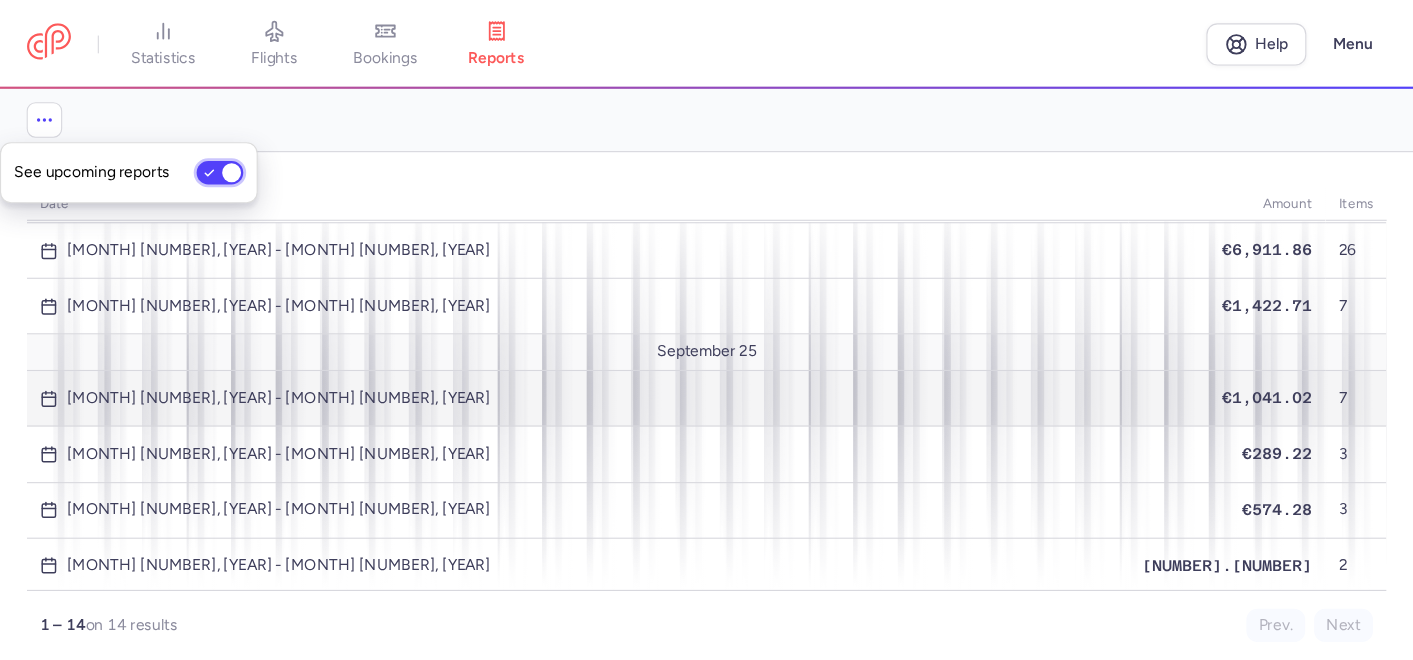scroll, scrollTop: 100, scrollLeft: 0, axis: vertical 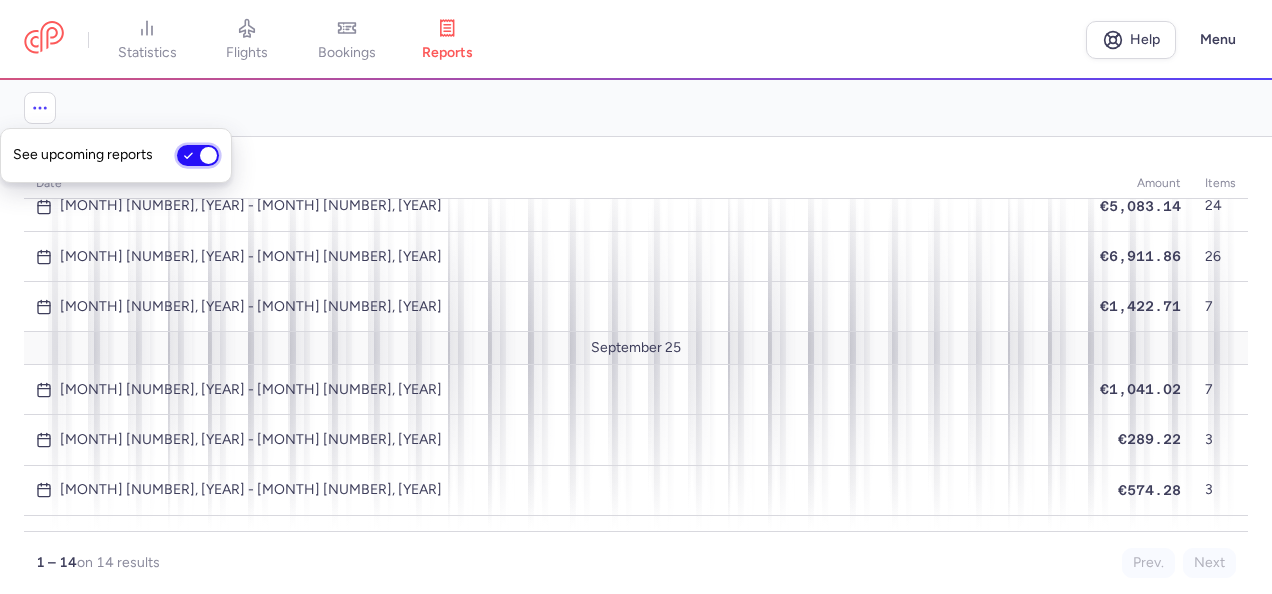 click on "See upcoming reports" at bounding box center (198, 155) 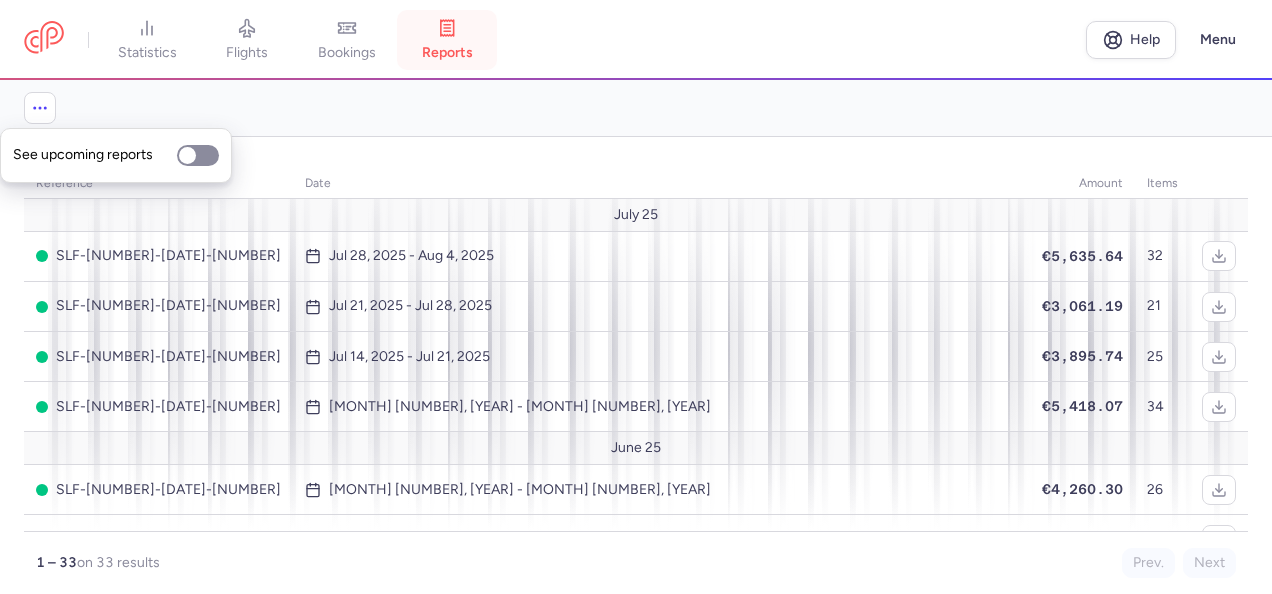 click on "reports" at bounding box center [447, 53] 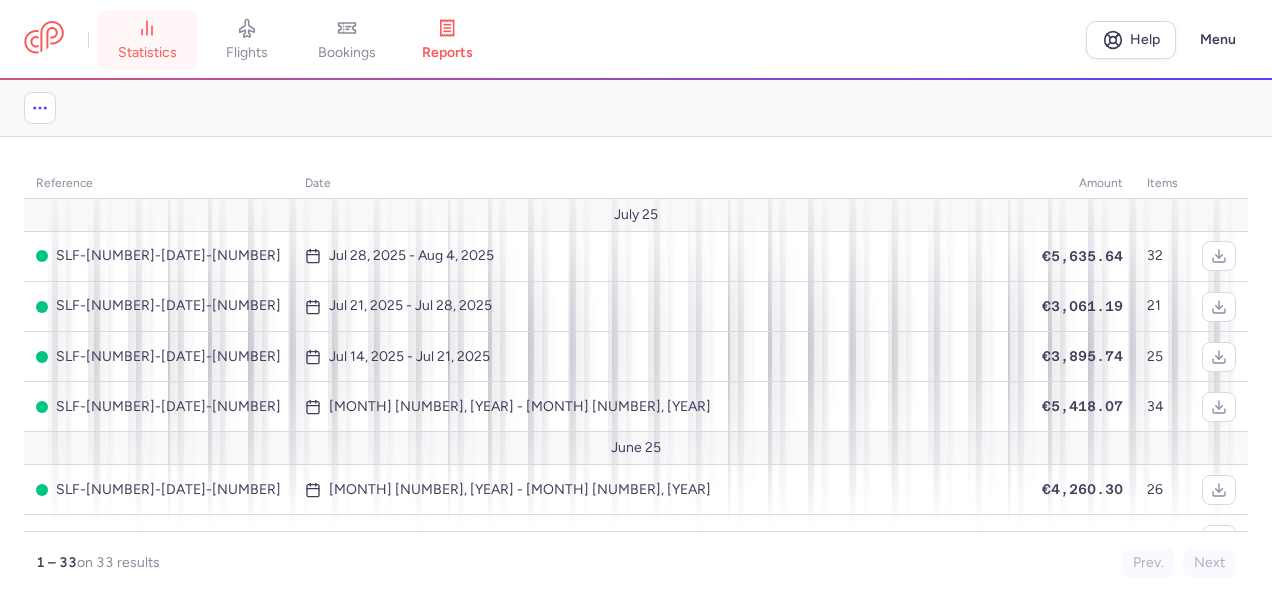 click on "statistics" at bounding box center [147, 53] 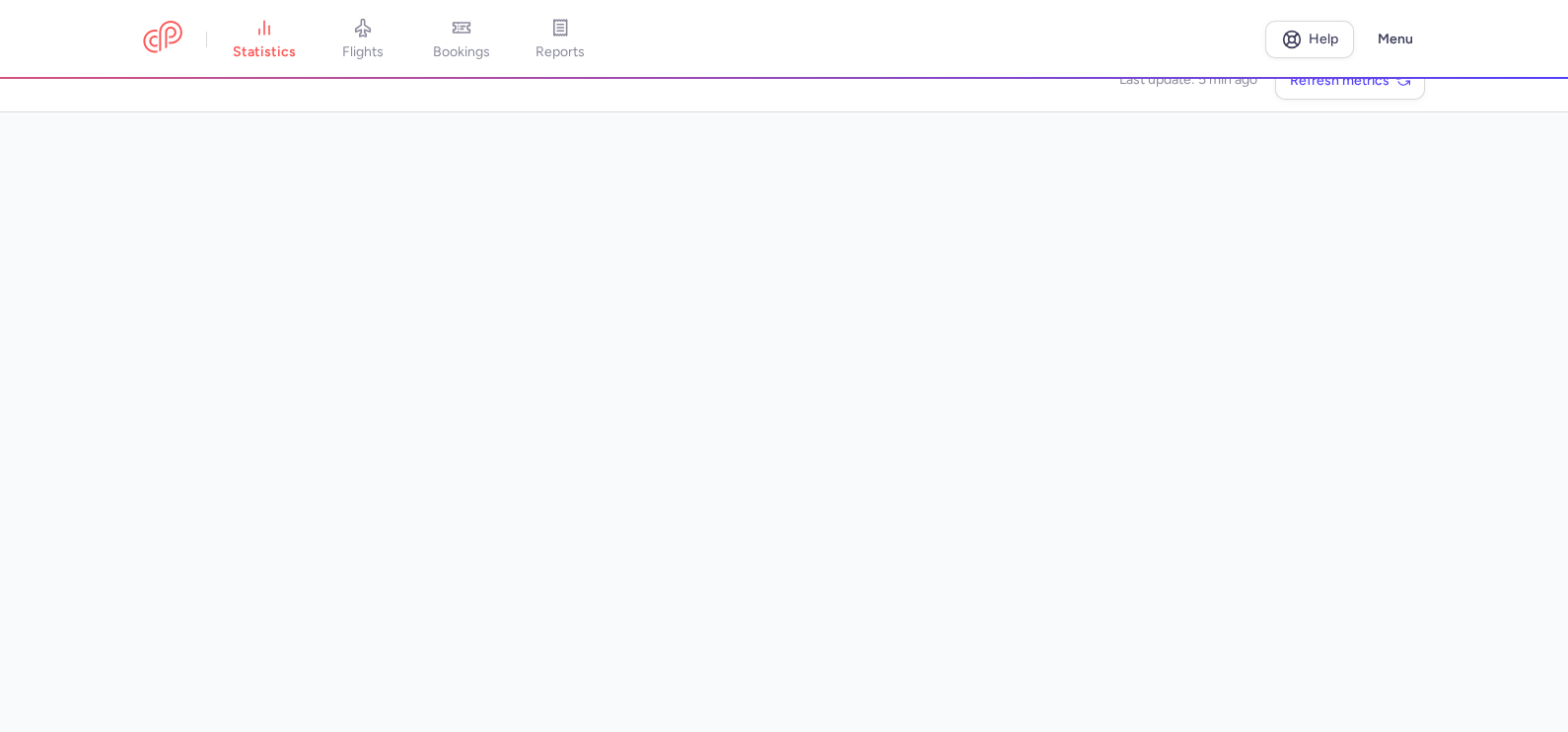 scroll, scrollTop: 0, scrollLeft: 0, axis: both 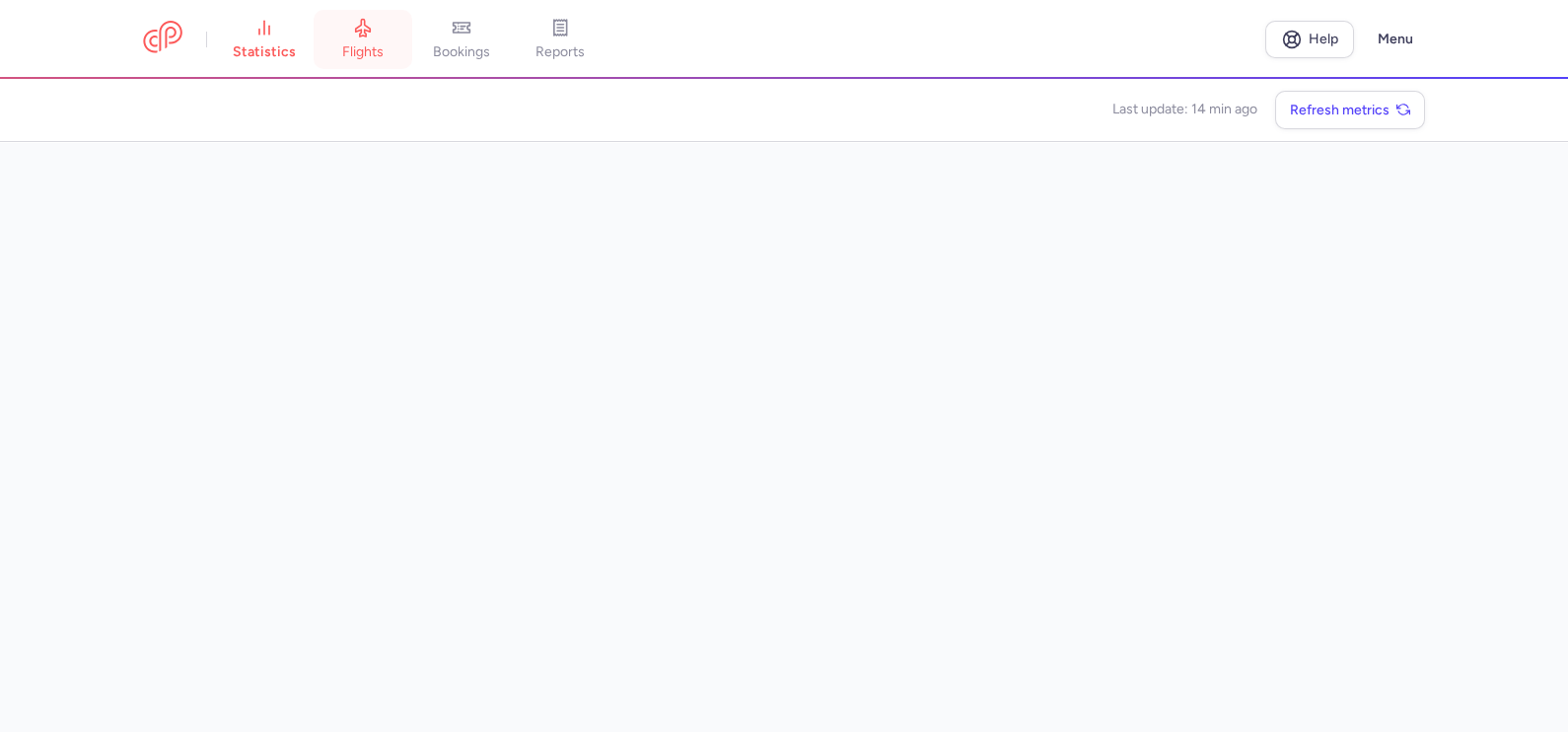 click on "flights" at bounding box center (363, 52) 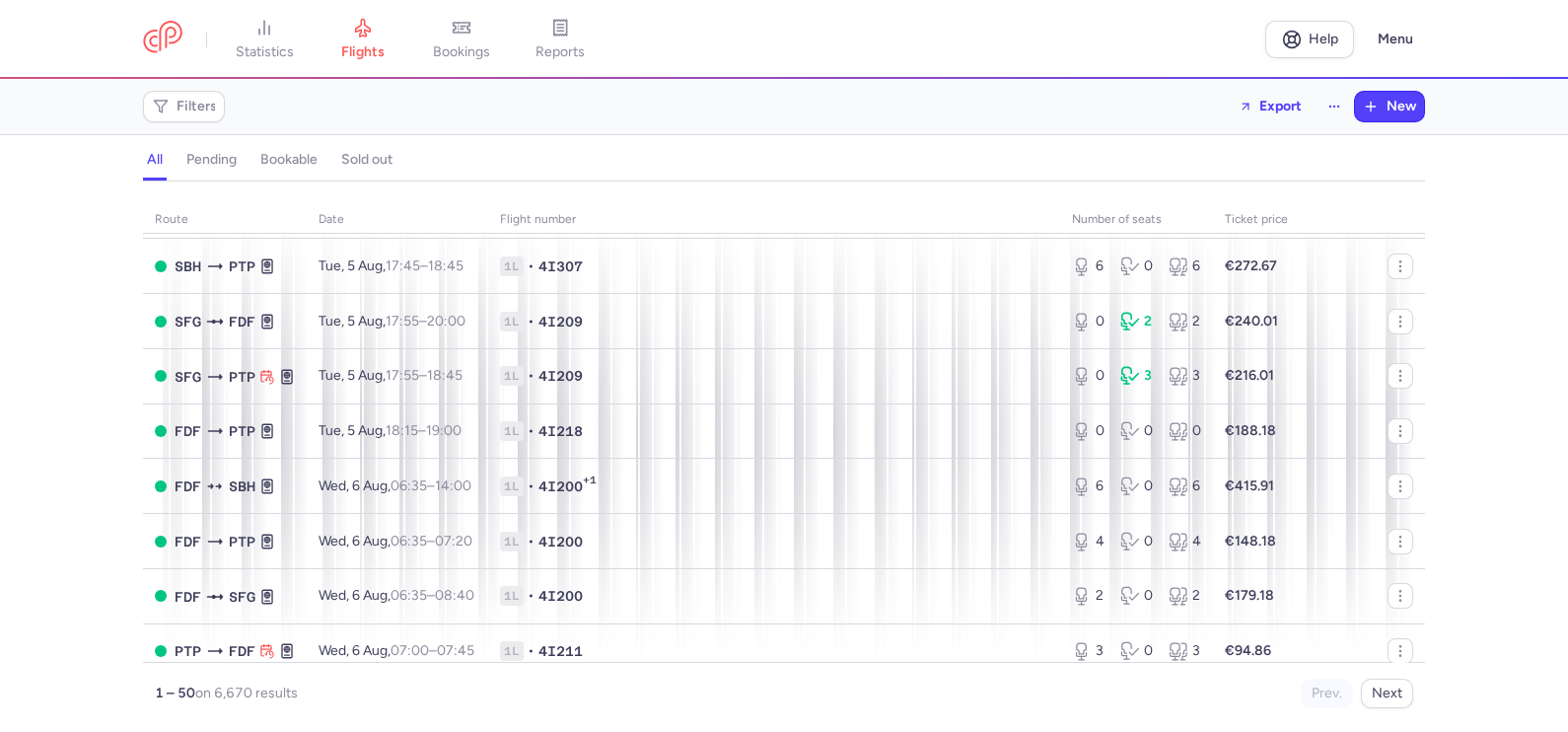 scroll, scrollTop: 1418, scrollLeft: 0, axis: vertical 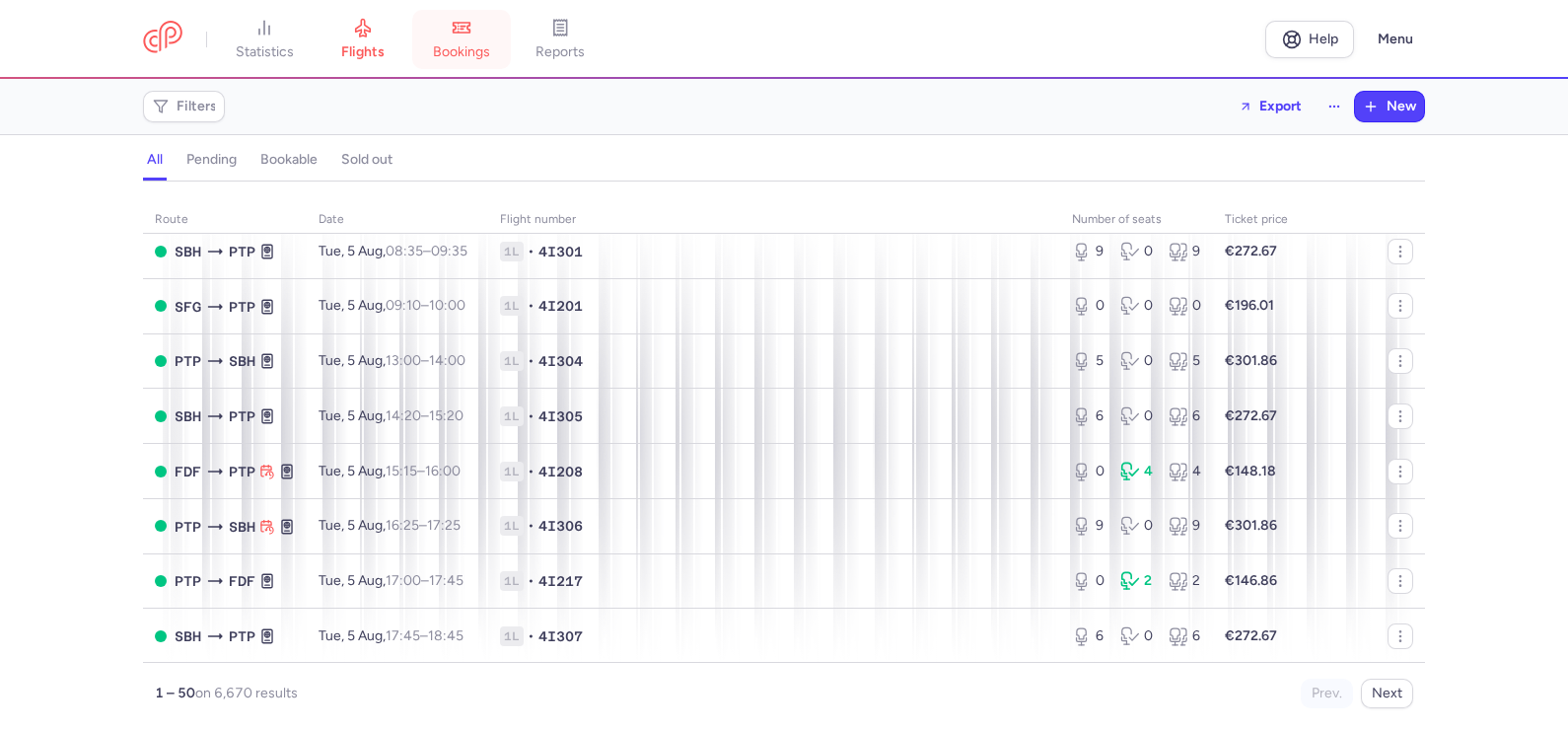 click on "bookings" at bounding box center [462, 52] 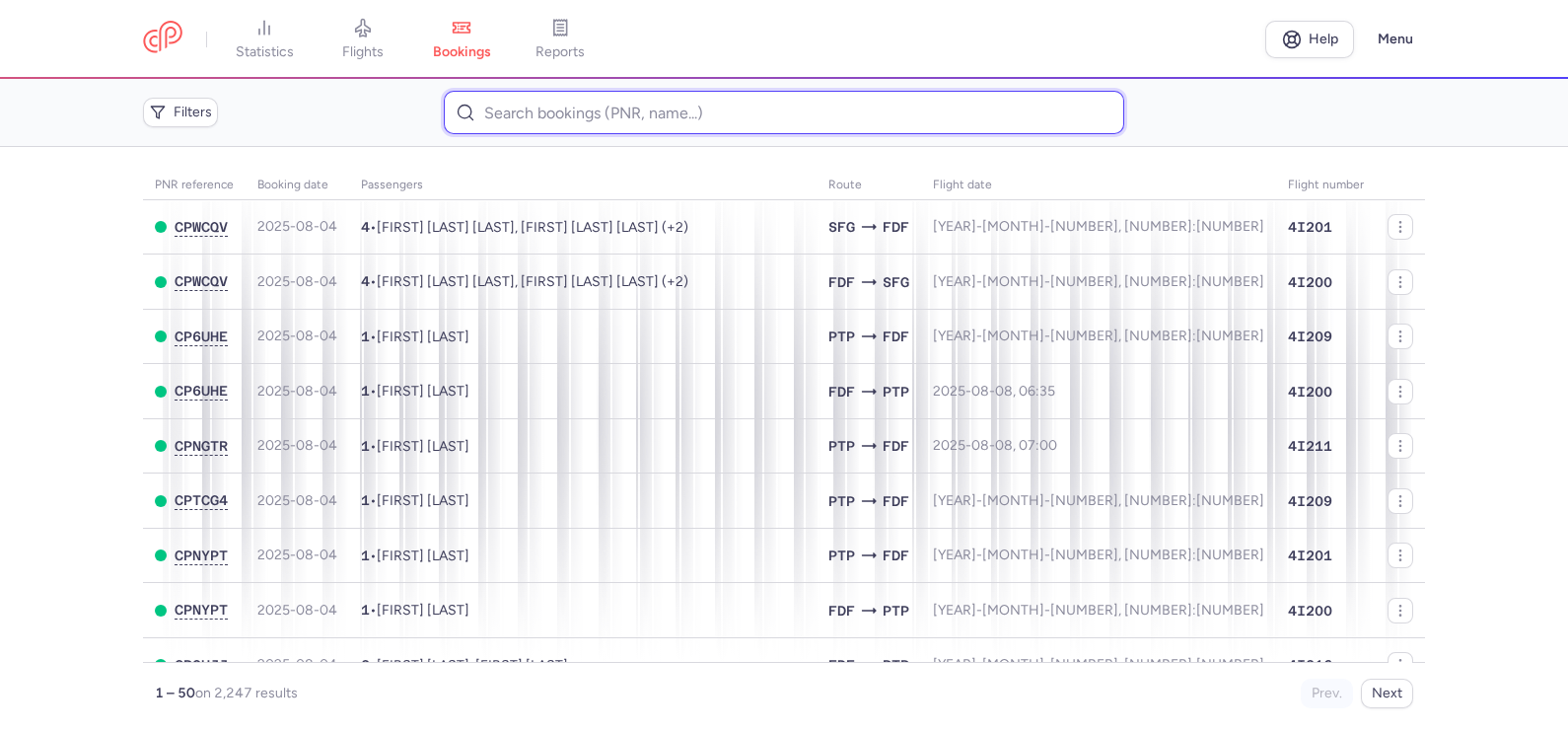 click at bounding box center [783, 112] 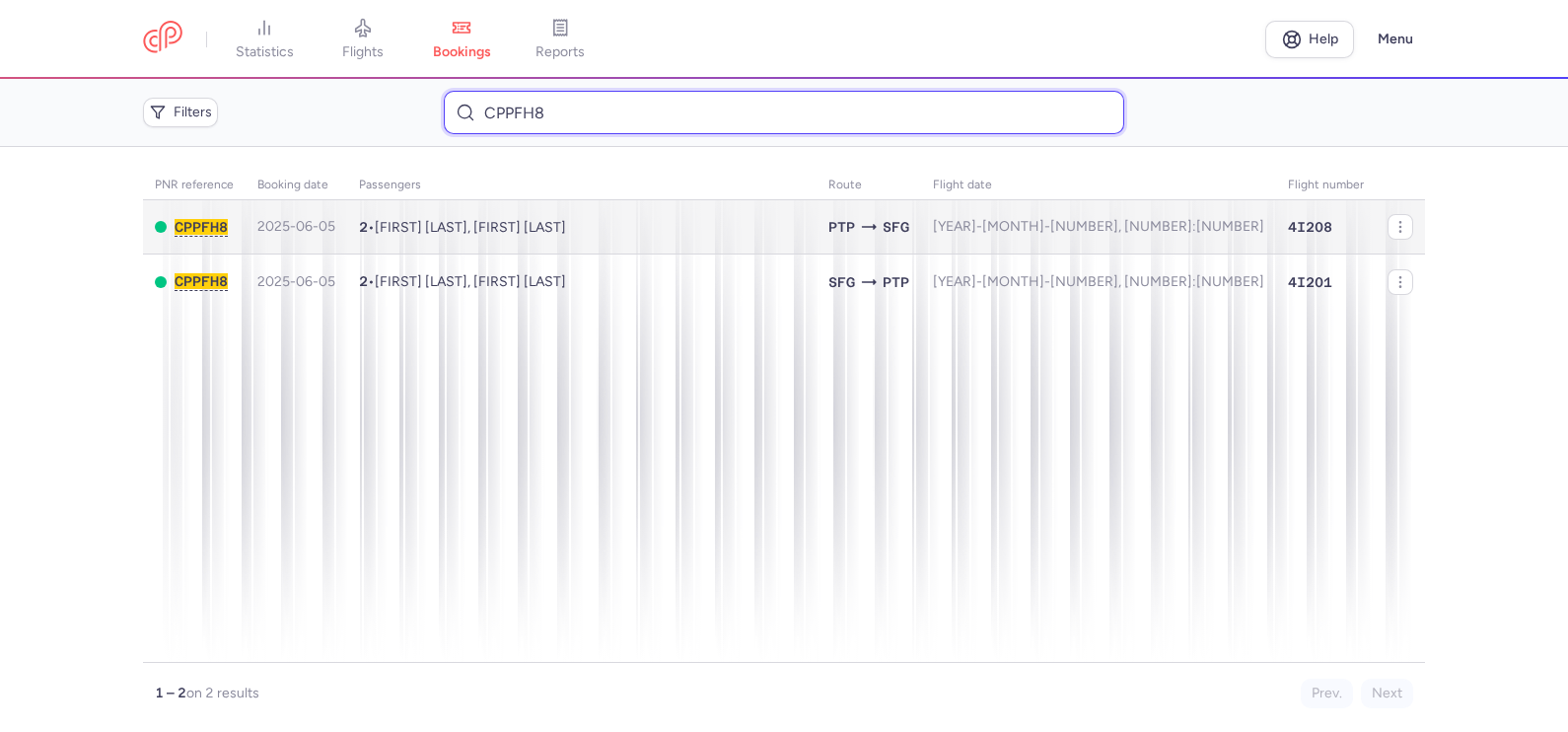 type on "CPPFH8" 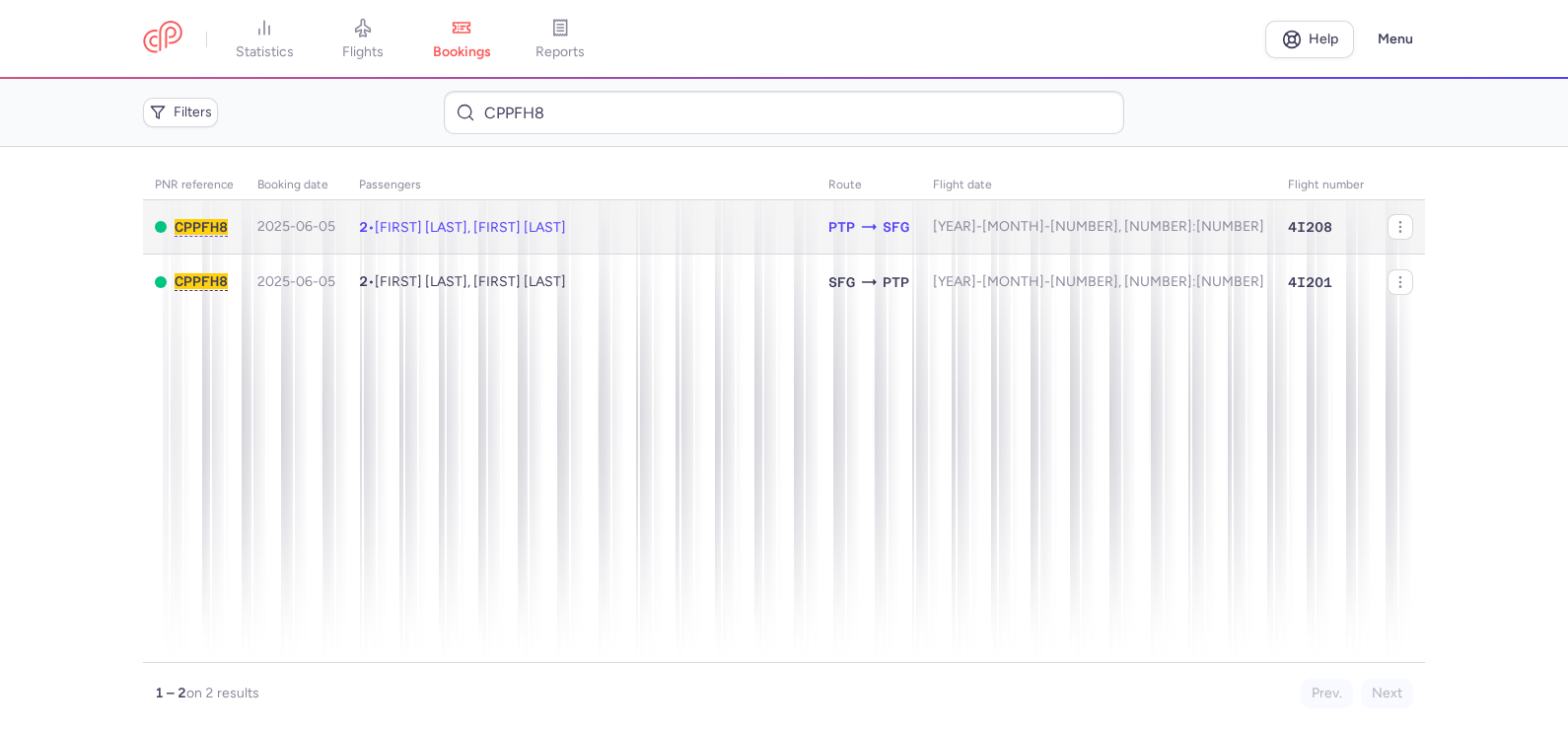 click on "[FIRST] [LAST], [FIRST] [LAST]" at bounding box center [470, 227] 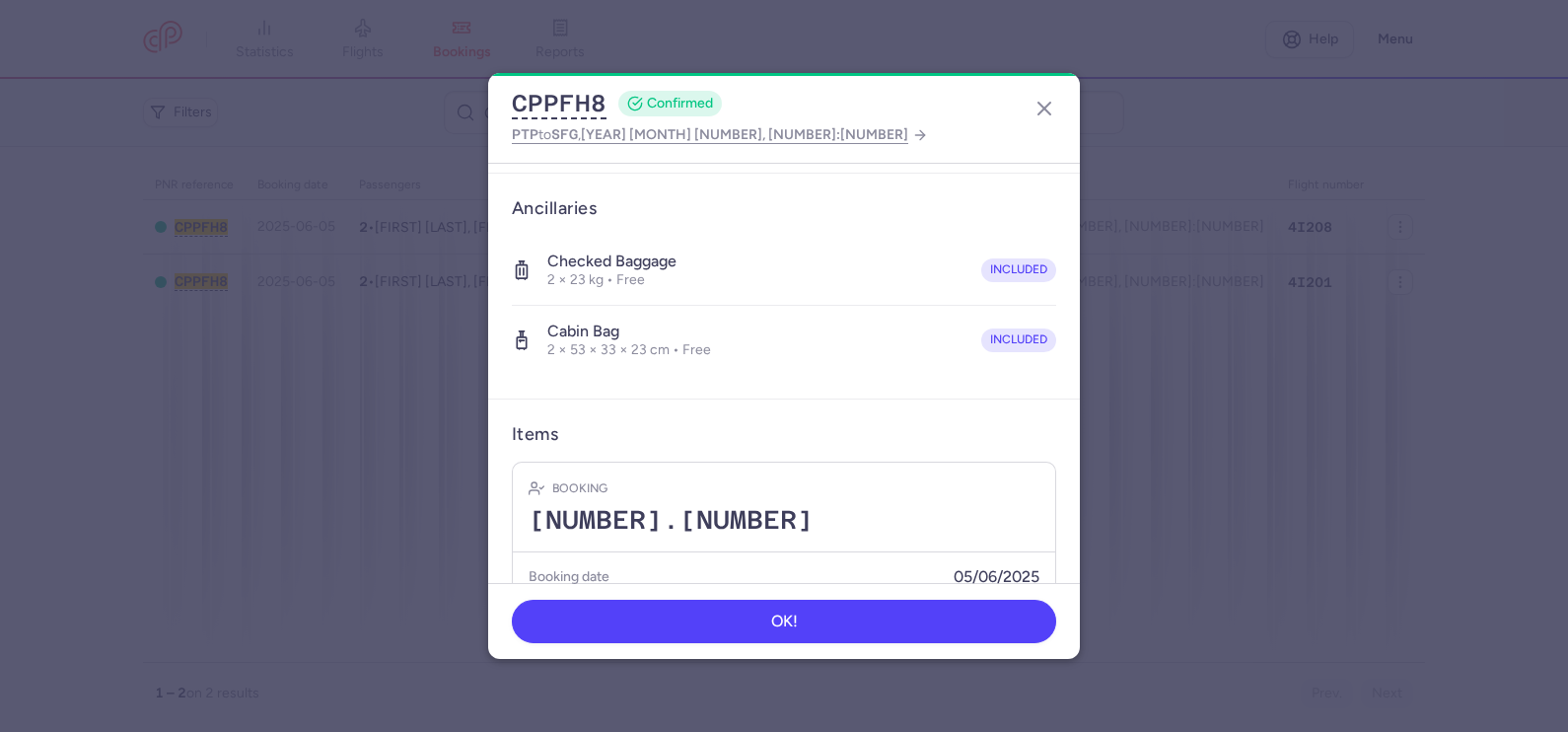 scroll, scrollTop: 449, scrollLeft: 0, axis: vertical 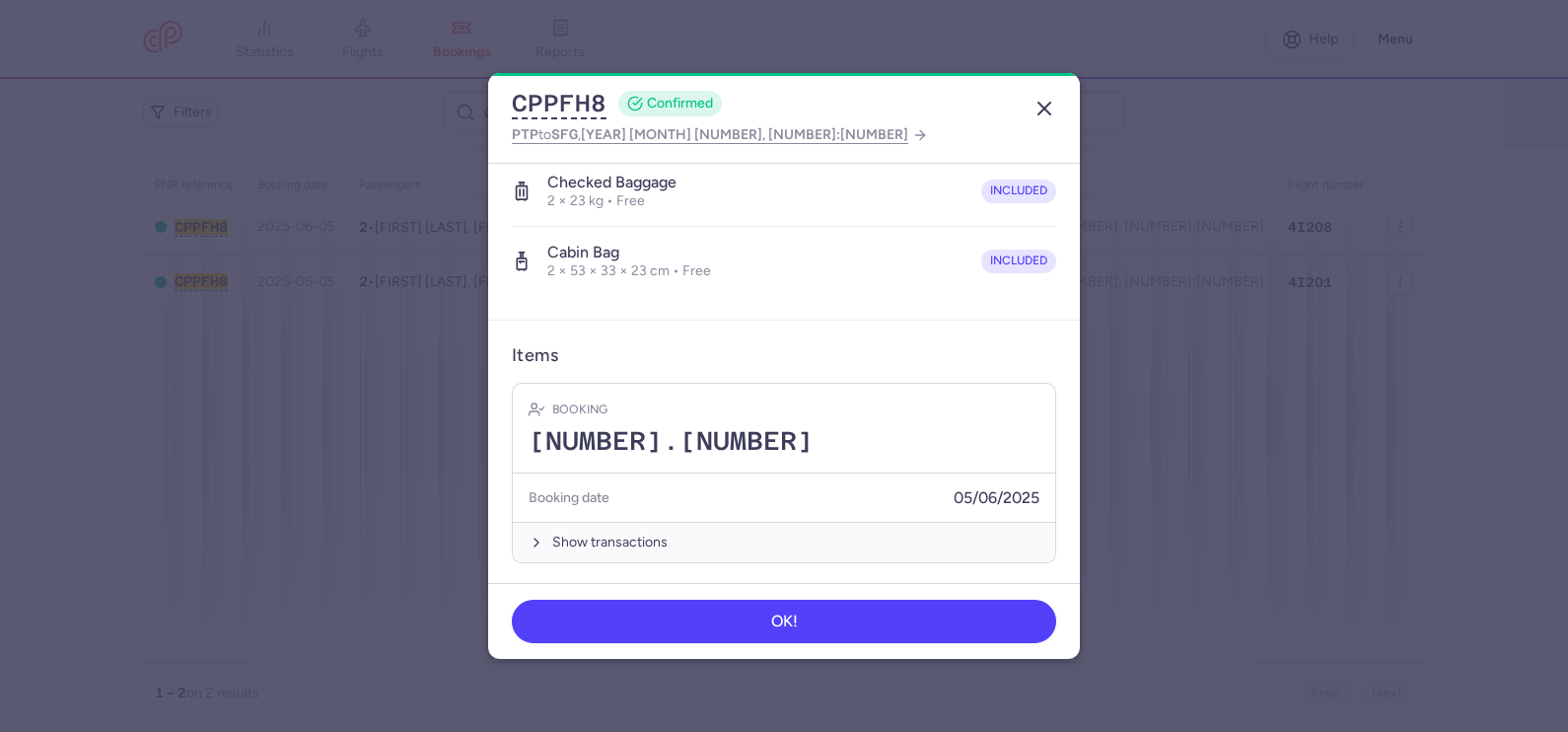 click 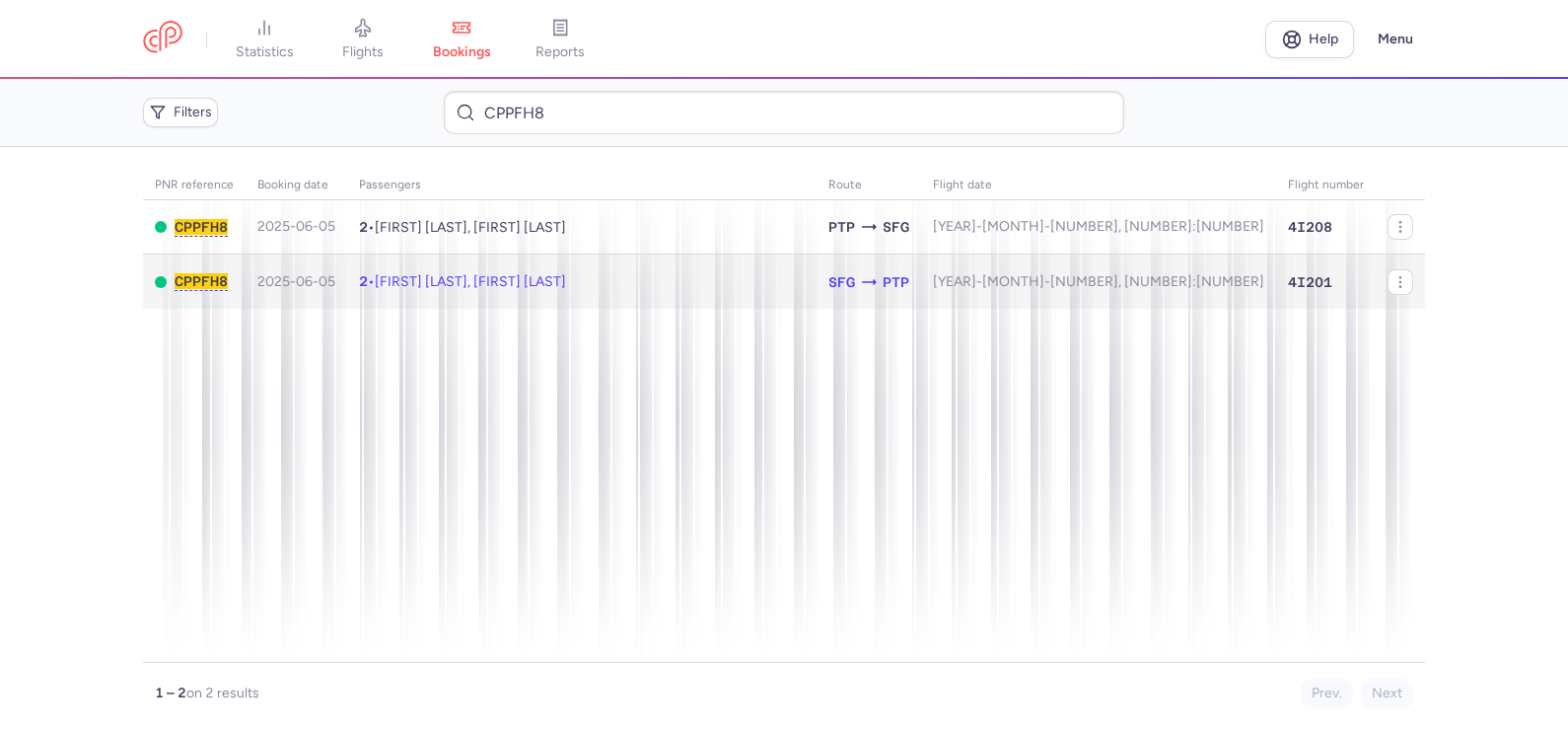 click on "[FIRST] [LAST], [FIRST] [LAST]" at bounding box center (470, 281) 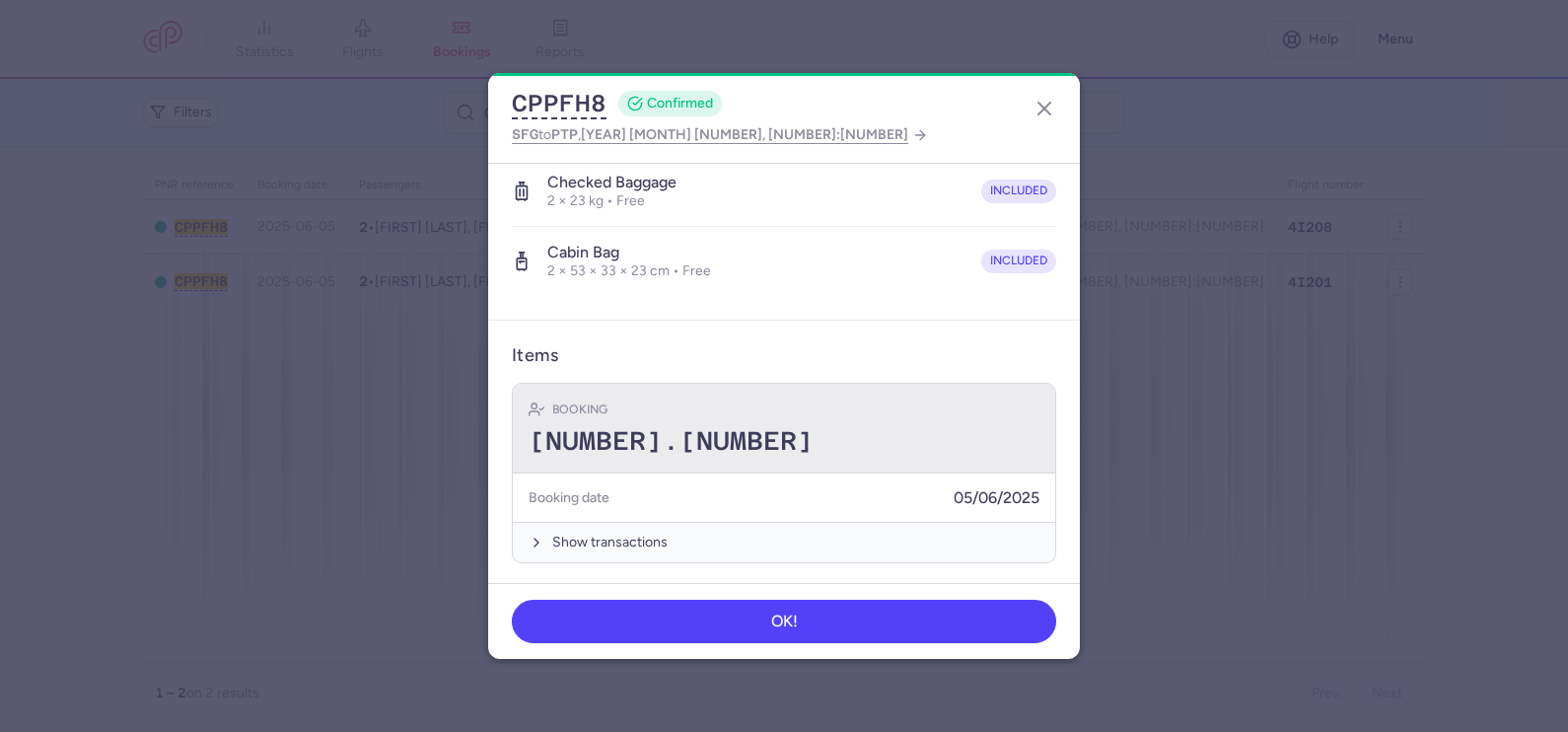 scroll, scrollTop: 0, scrollLeft: 0, axis: both 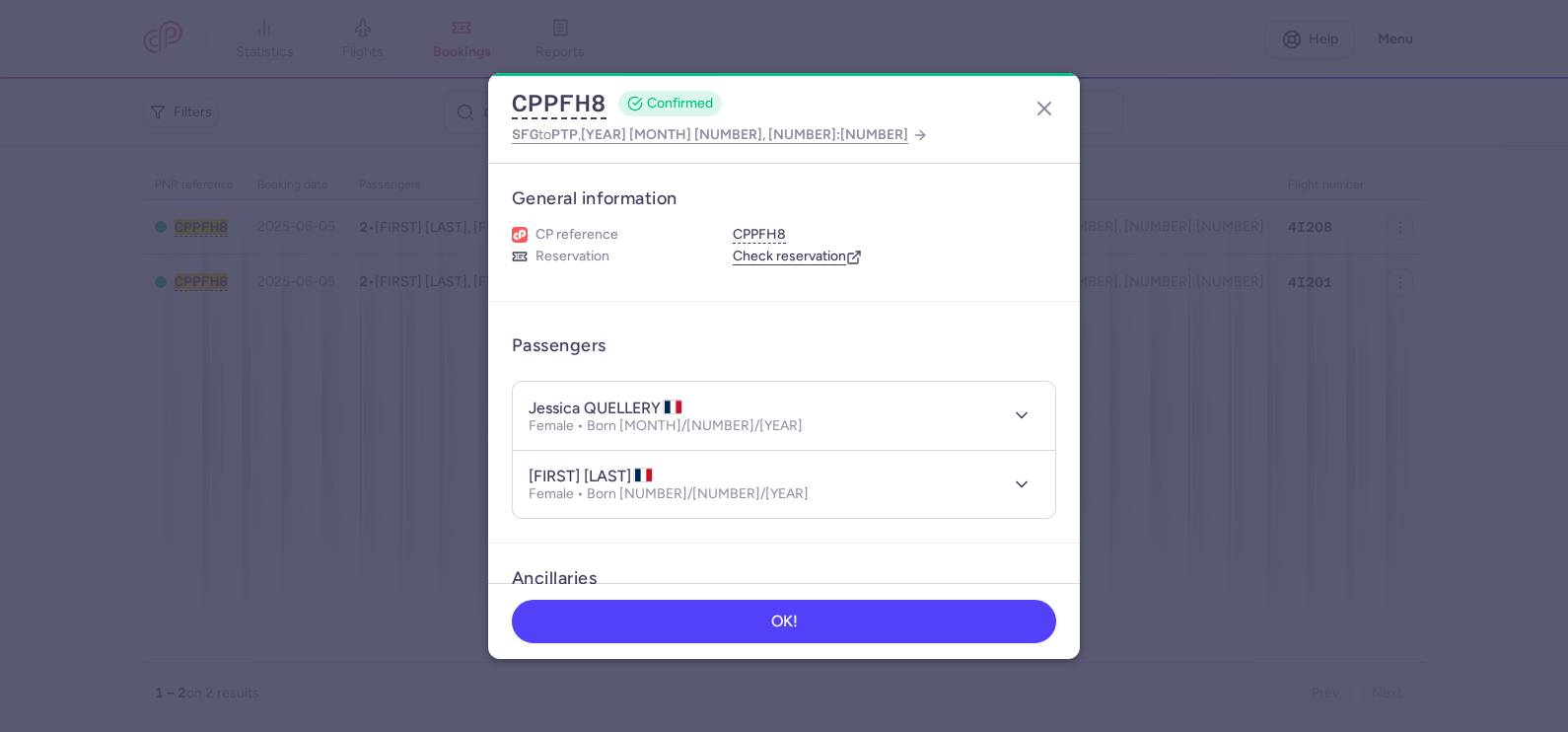 click on "CPPFH8 CONFIRMED SFG to PTP , [YEAR] [MONTH] [NUMBER], [NUMBER]:[NUMBER] General information CP reference CPPFH8 Reservation Check reservation Passengers jessica QUELLERY Female • Born [MONTH]/[NUMBER]/[YEAR] raquel QUELLERY Female • Born [NUMBER]/[NUMBER]/[YEAR] Ancillaries Checked baggage 2 × 23 kg • Free included Cabin bag 2 × 53 × 33 × 23 cm • Free included Items Booking [NUMBER].[NUMBER] Booking date [NUMBER]/[NUMBER]/[YEAR] Show transactions OK!" 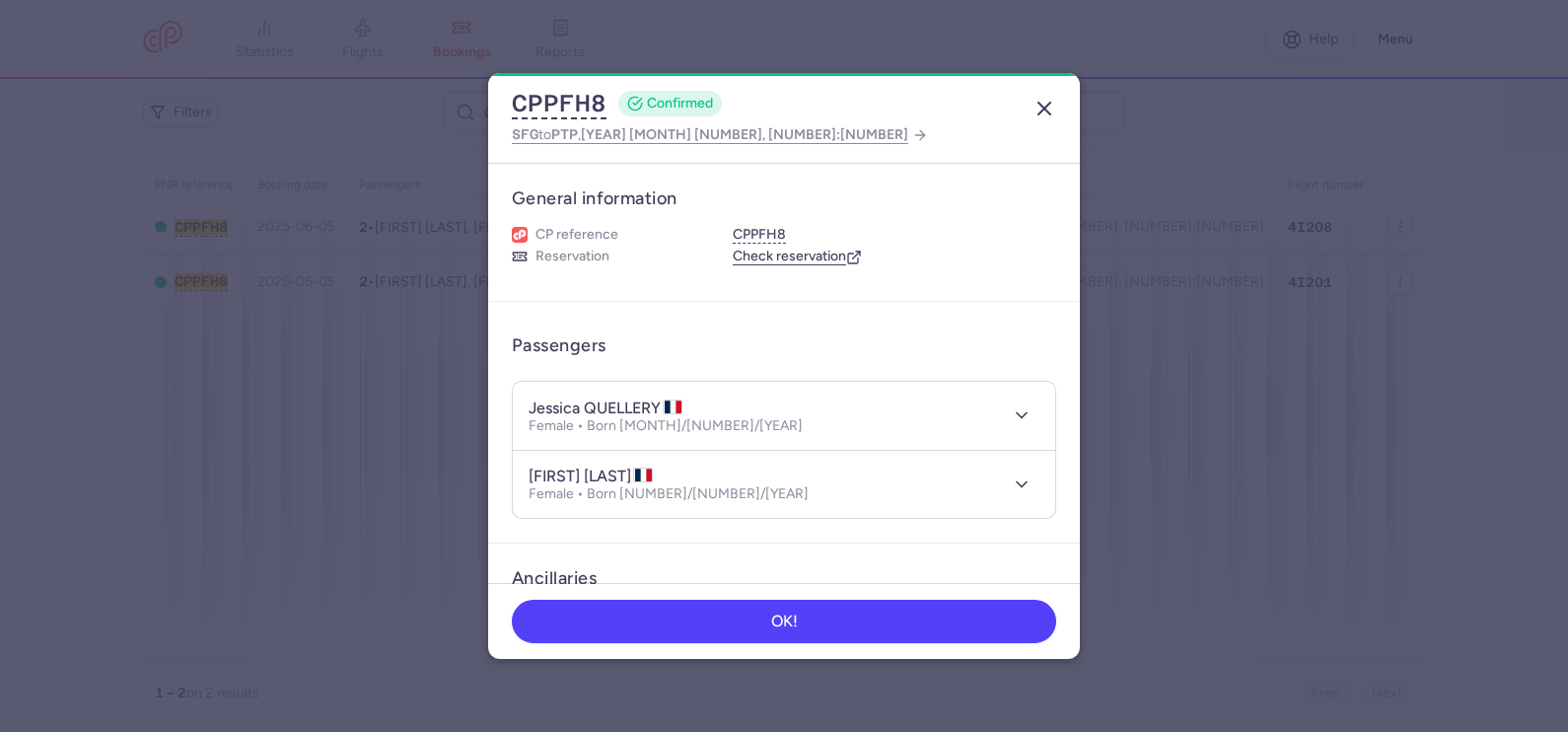click 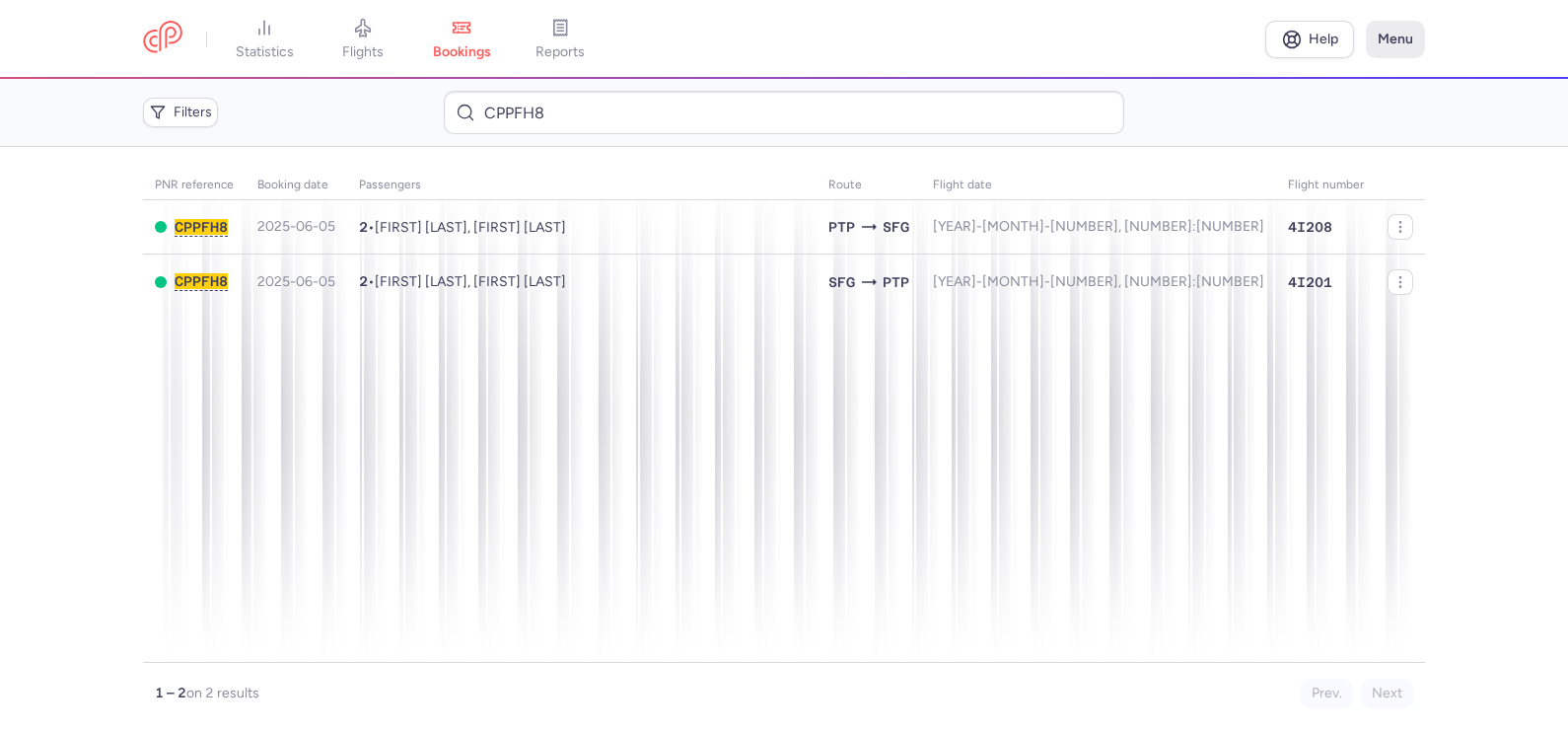click on "Menu" 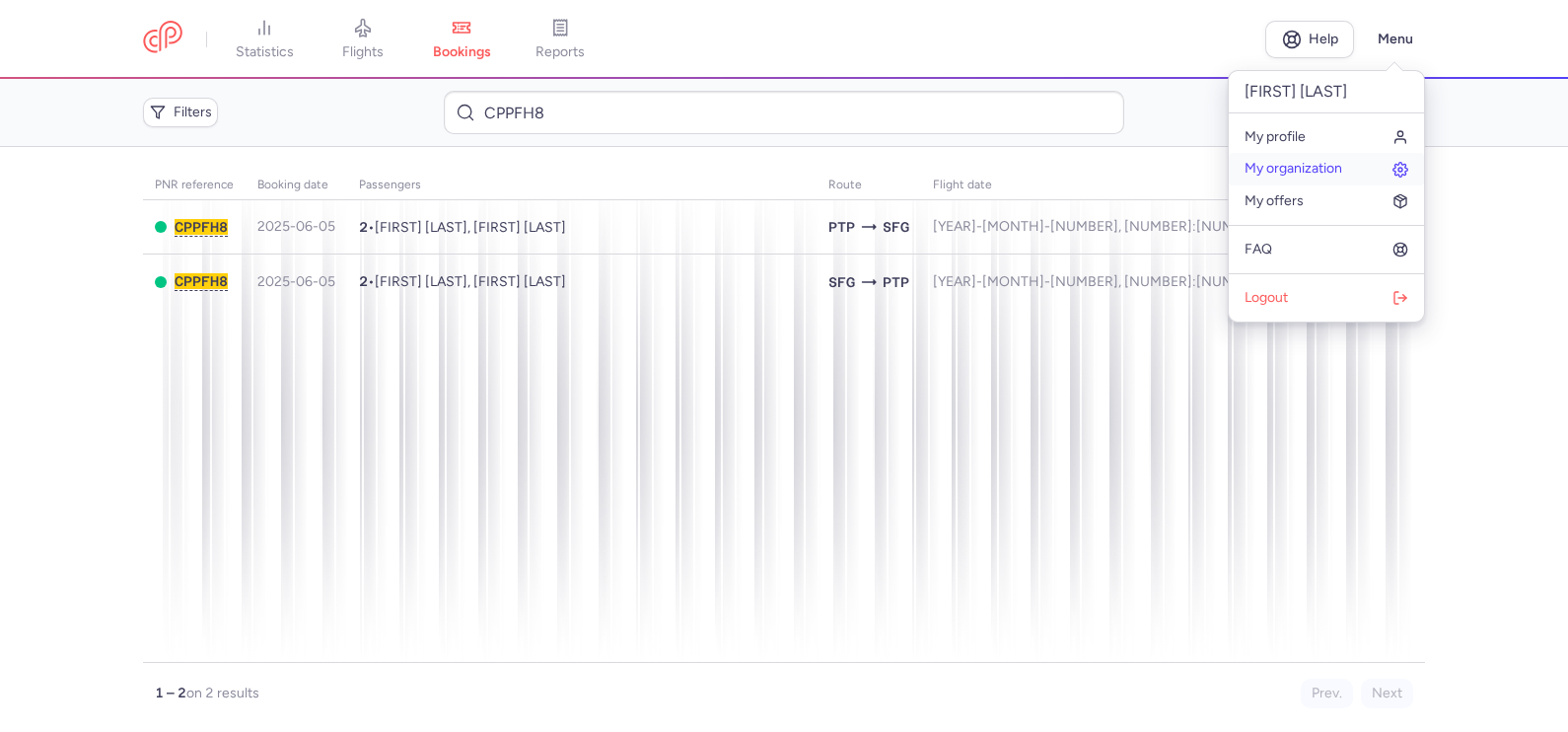 click on "My organization" at bounding box center (1293, 169) 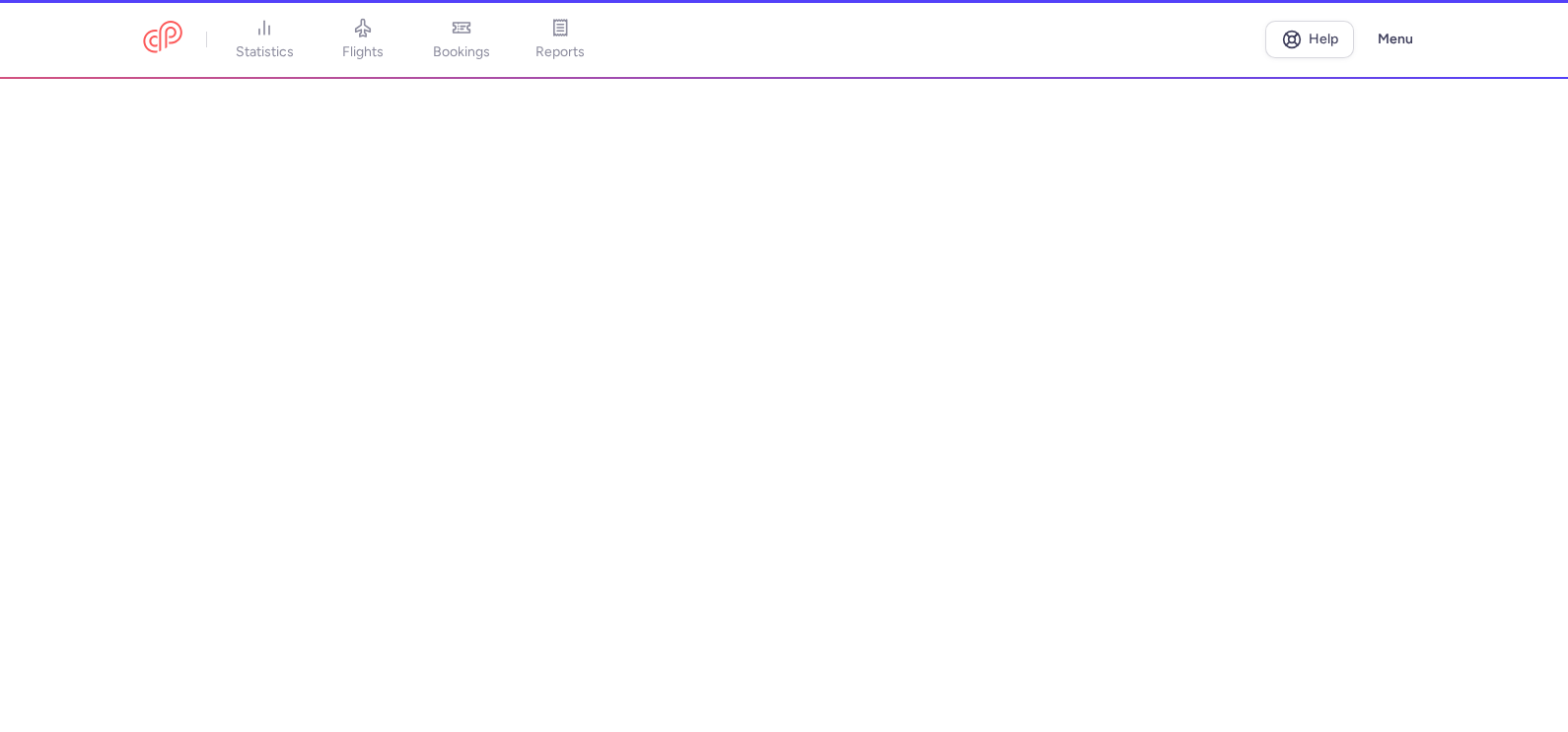 select on "gp" 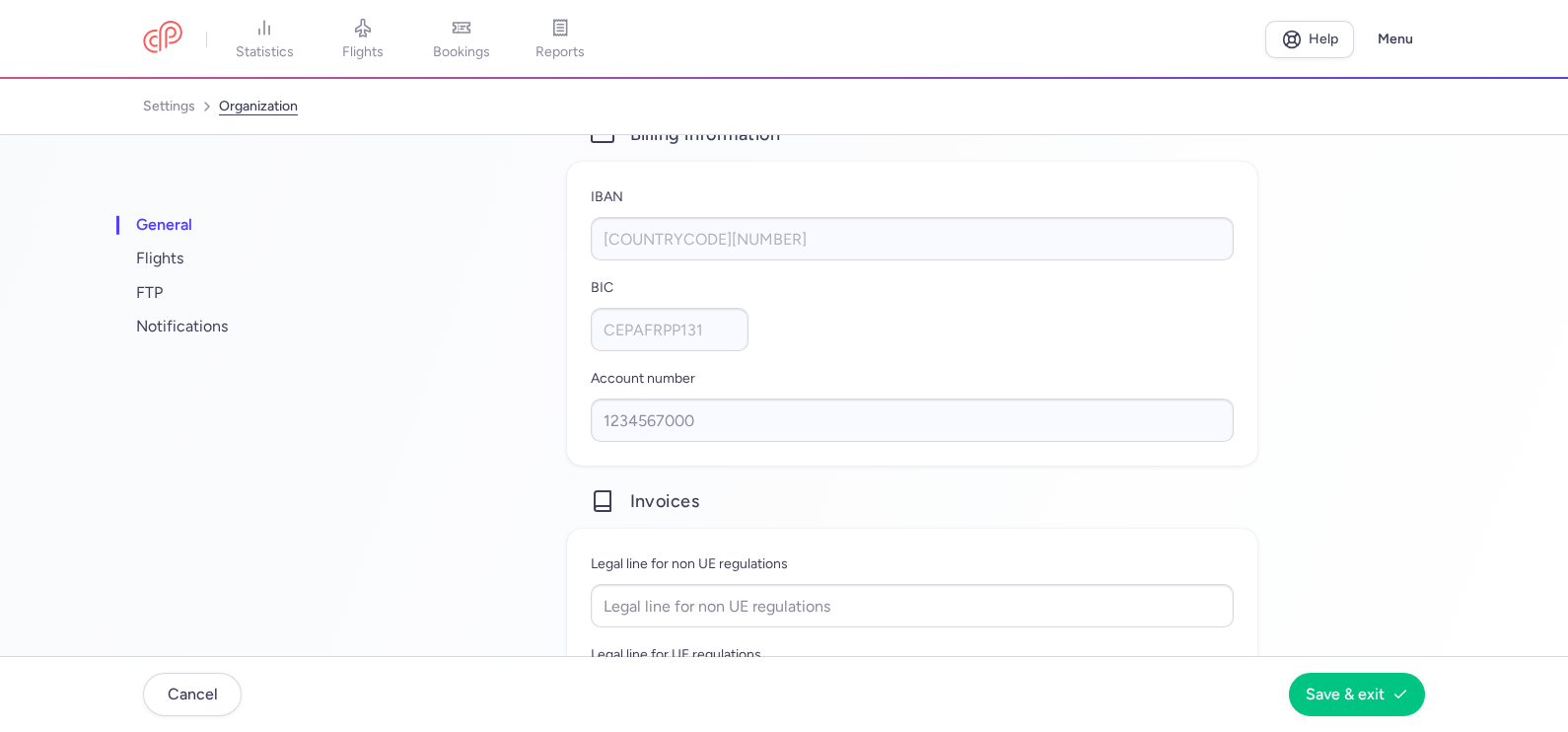 scroll, scrollTop: 1336, scrollLeft: 0, axis: vertical 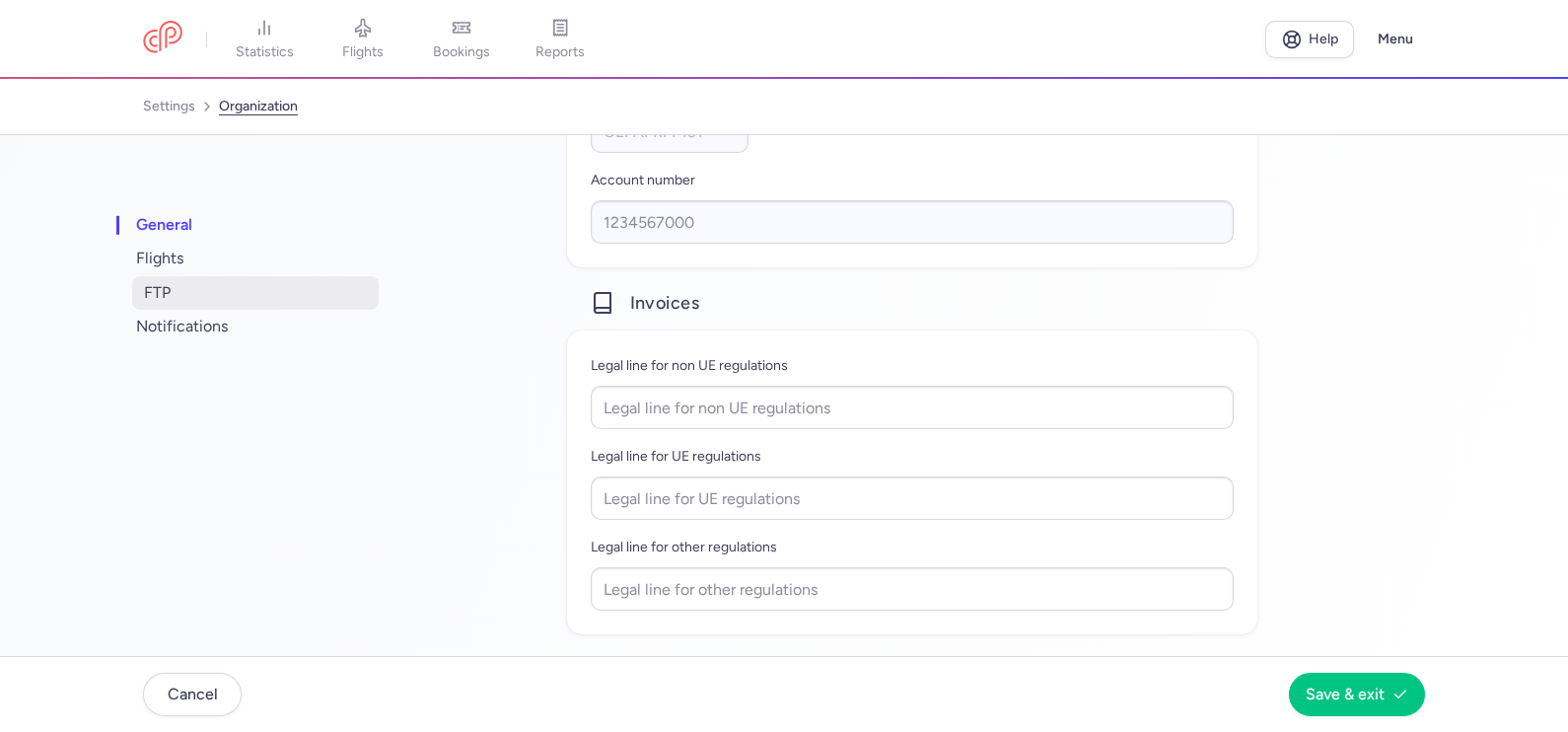 click on "FTP" at bounding box center [255, 293] 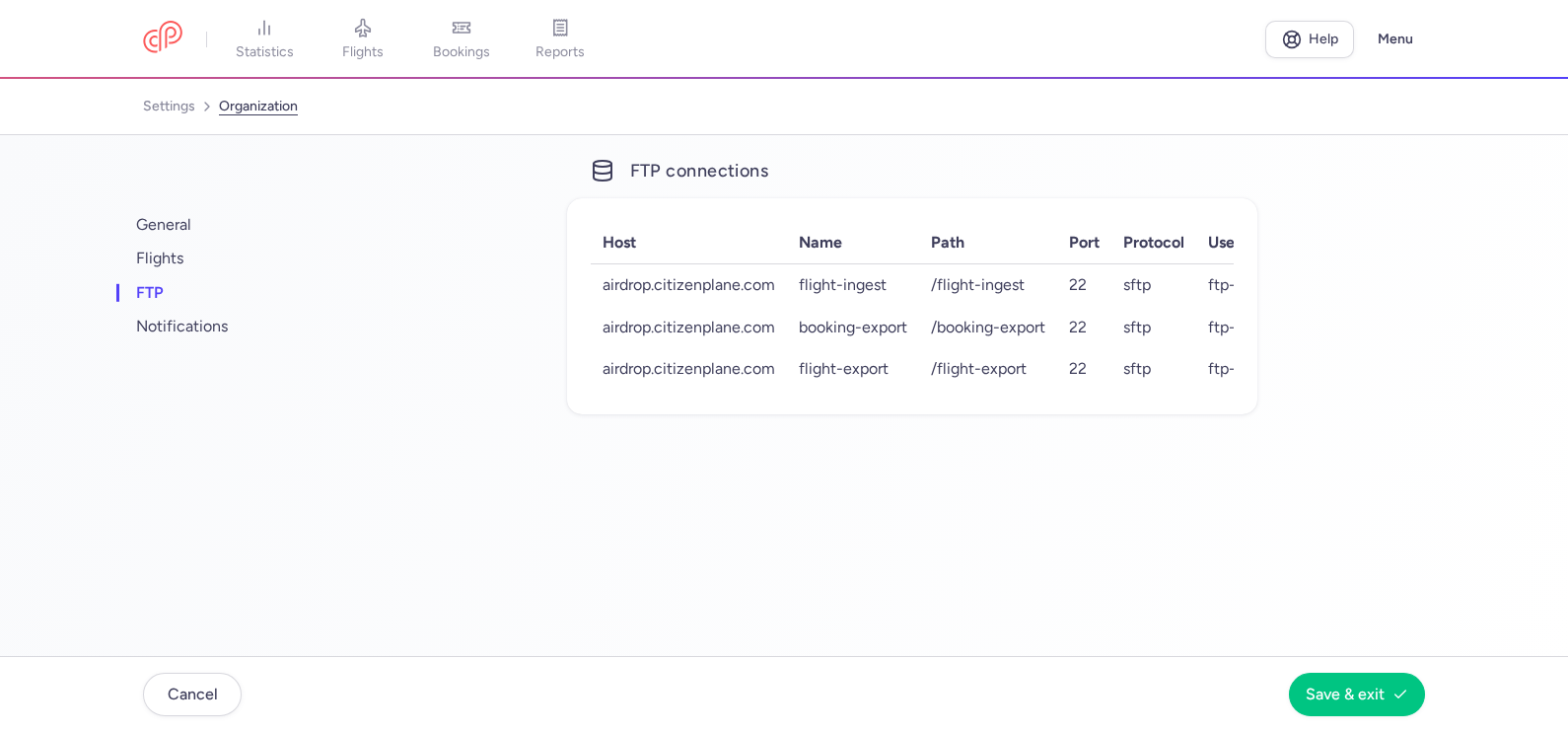 scroll, scrollTop: 0, scrollLeft: 0, axis: both 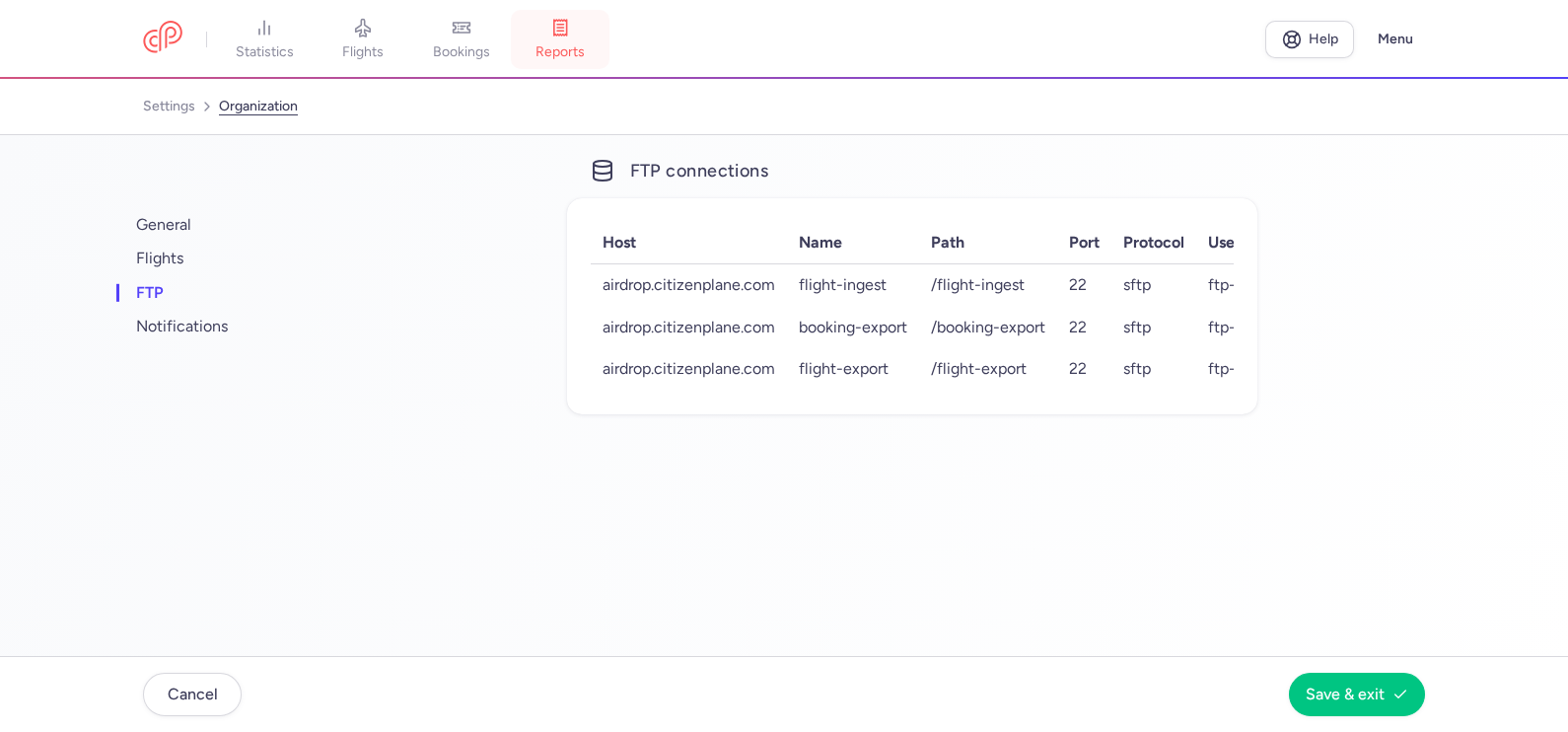 click on "reports" at bounding box center (560, 52) 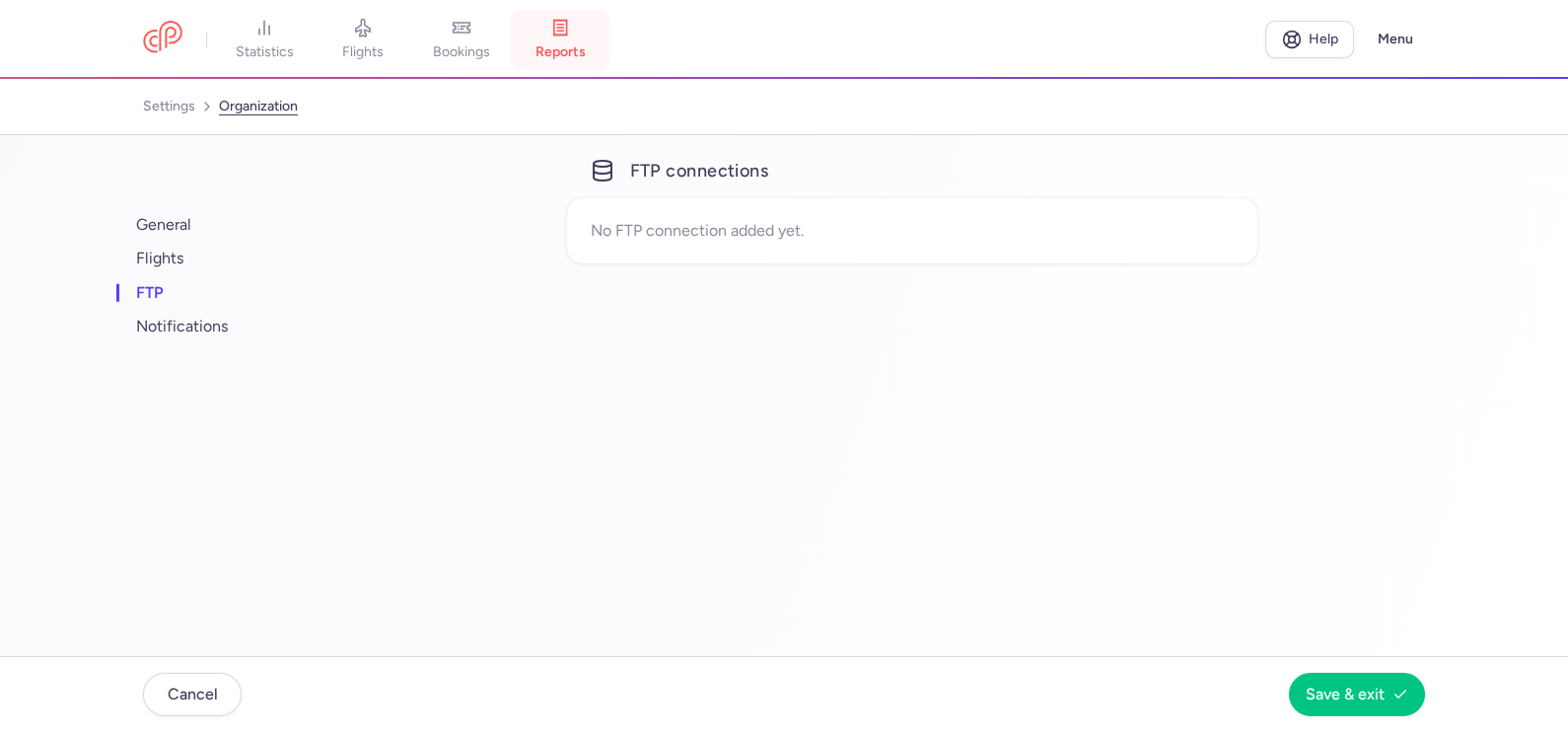 click on "reports" at bounding box center (560, 39) 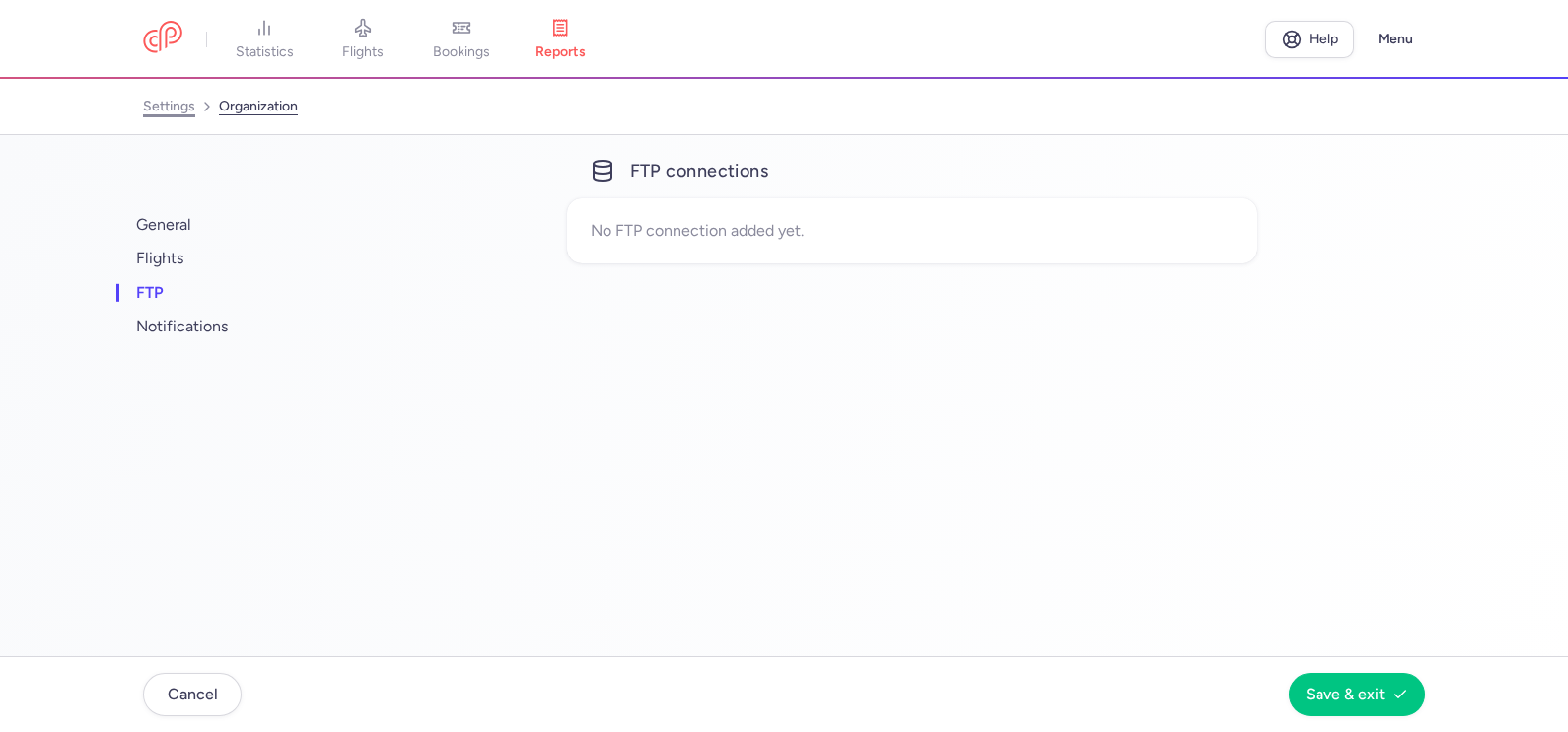 click on "settings" at bounding box center [169, 107] 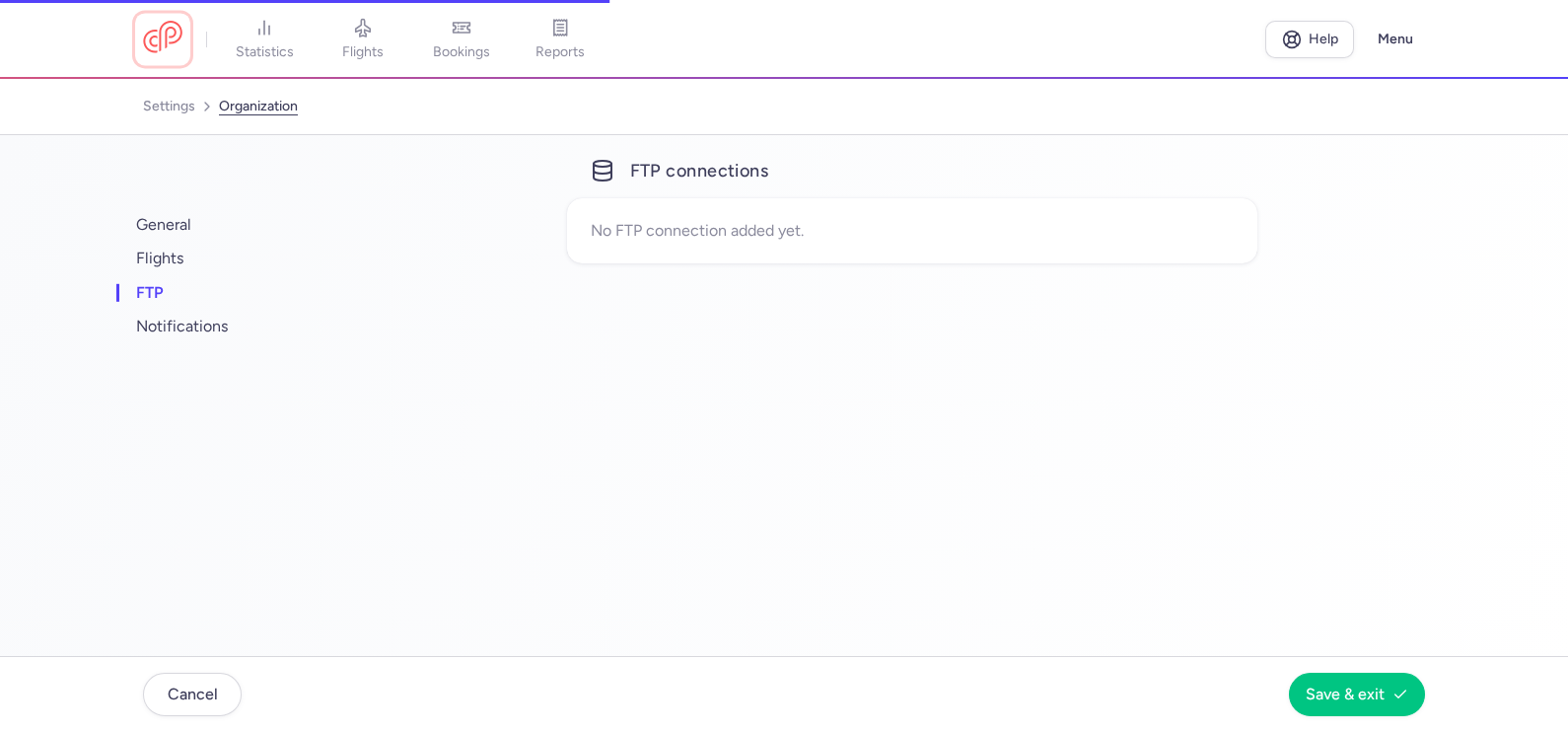 click at bounding box center (163, 38) 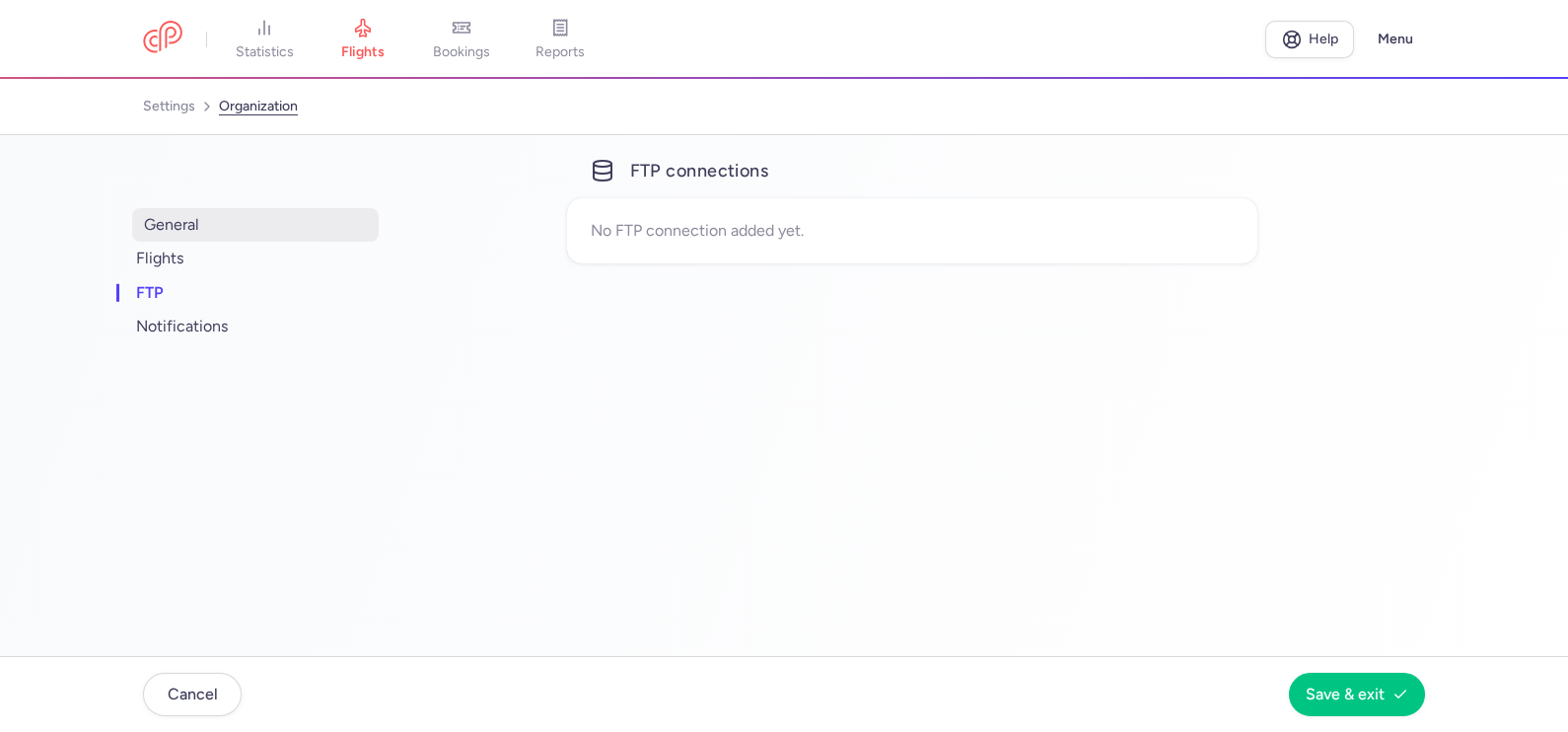 click on "general" at bounding box center (255, 225) 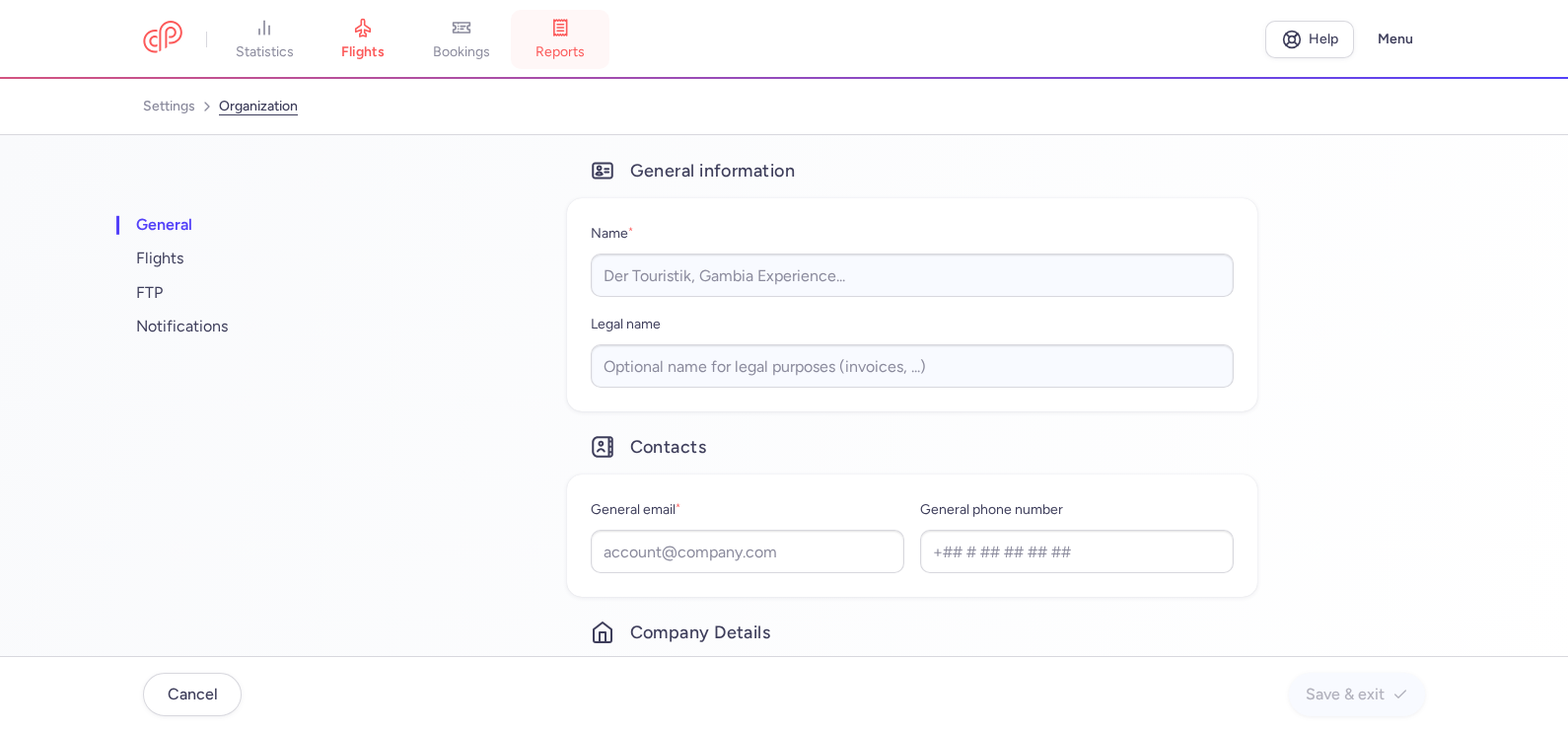 click on "reports" at bounding box center (560, 39) 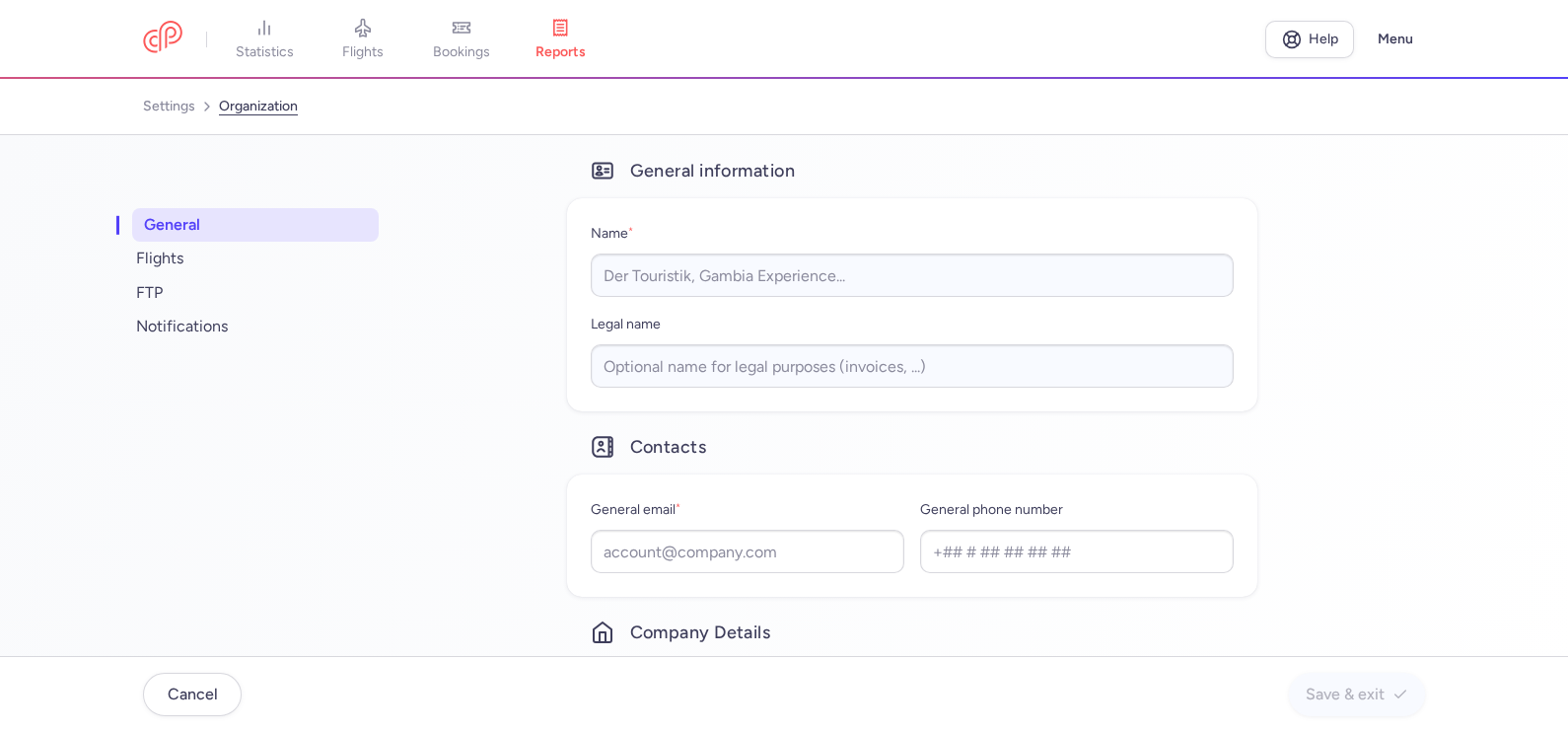 scroll, scrollTop: 122, scrollLeft: 0, axis: vertical 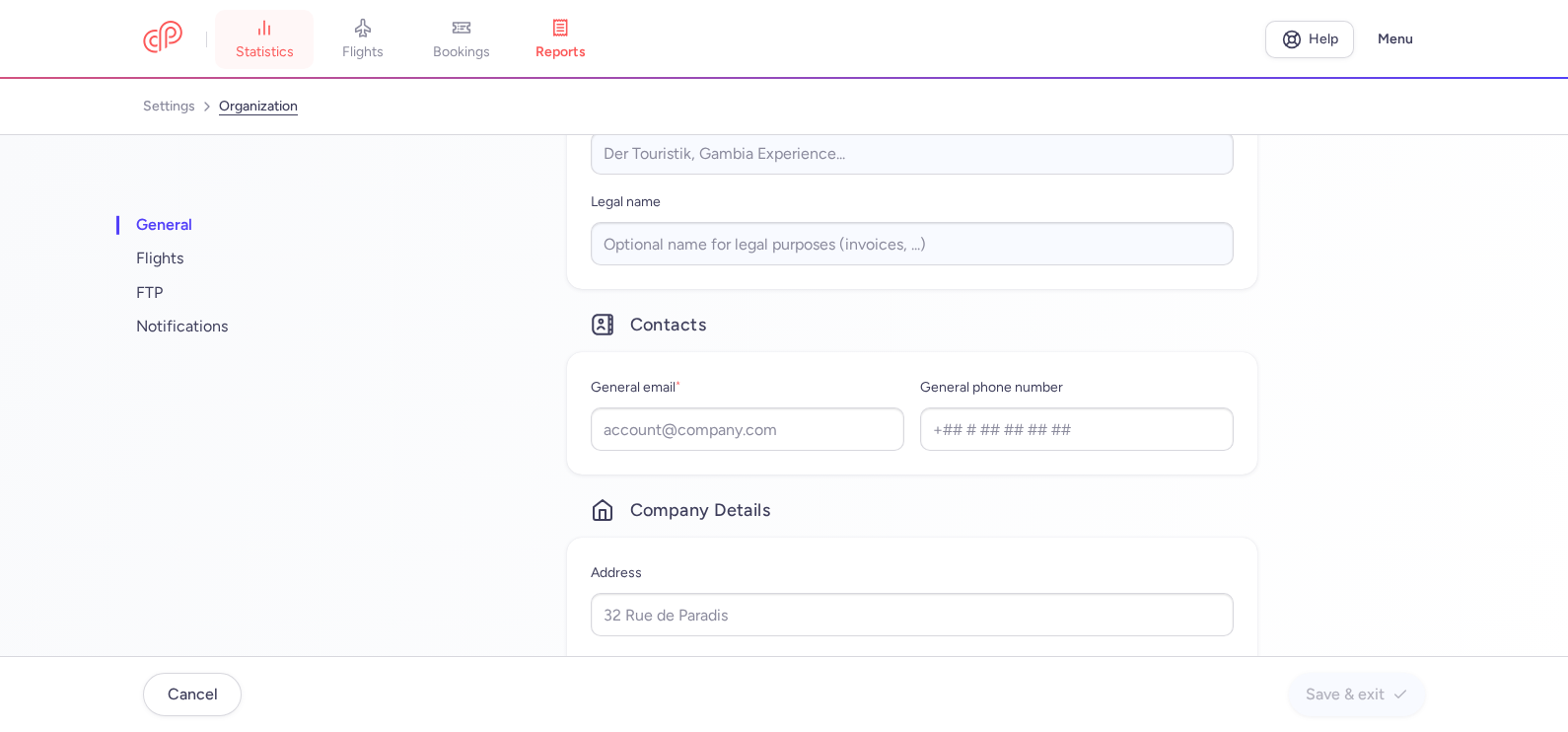 click on "statistics" at bounding box center [264, 39] 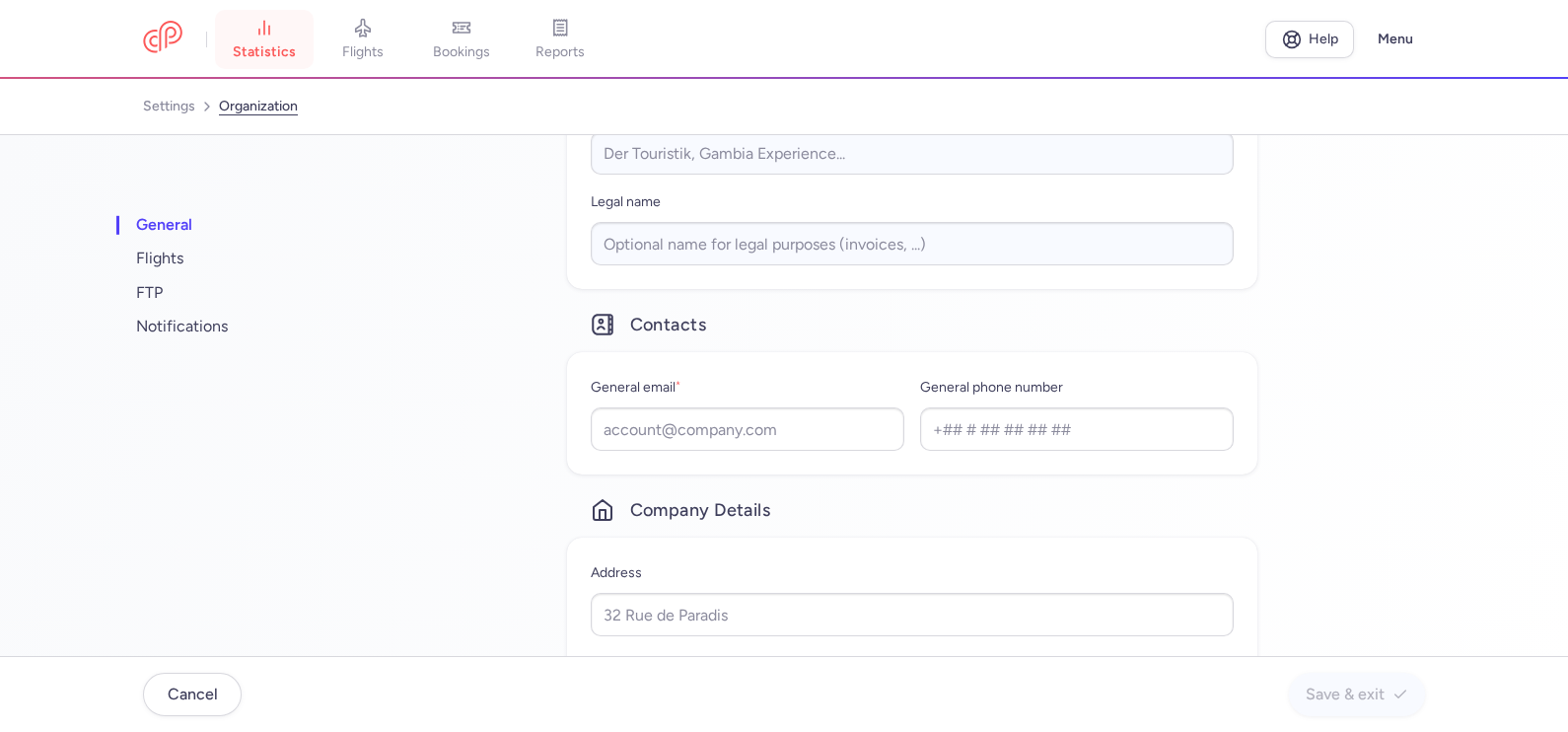 click on "statistics" at bounding box center [264, 52] 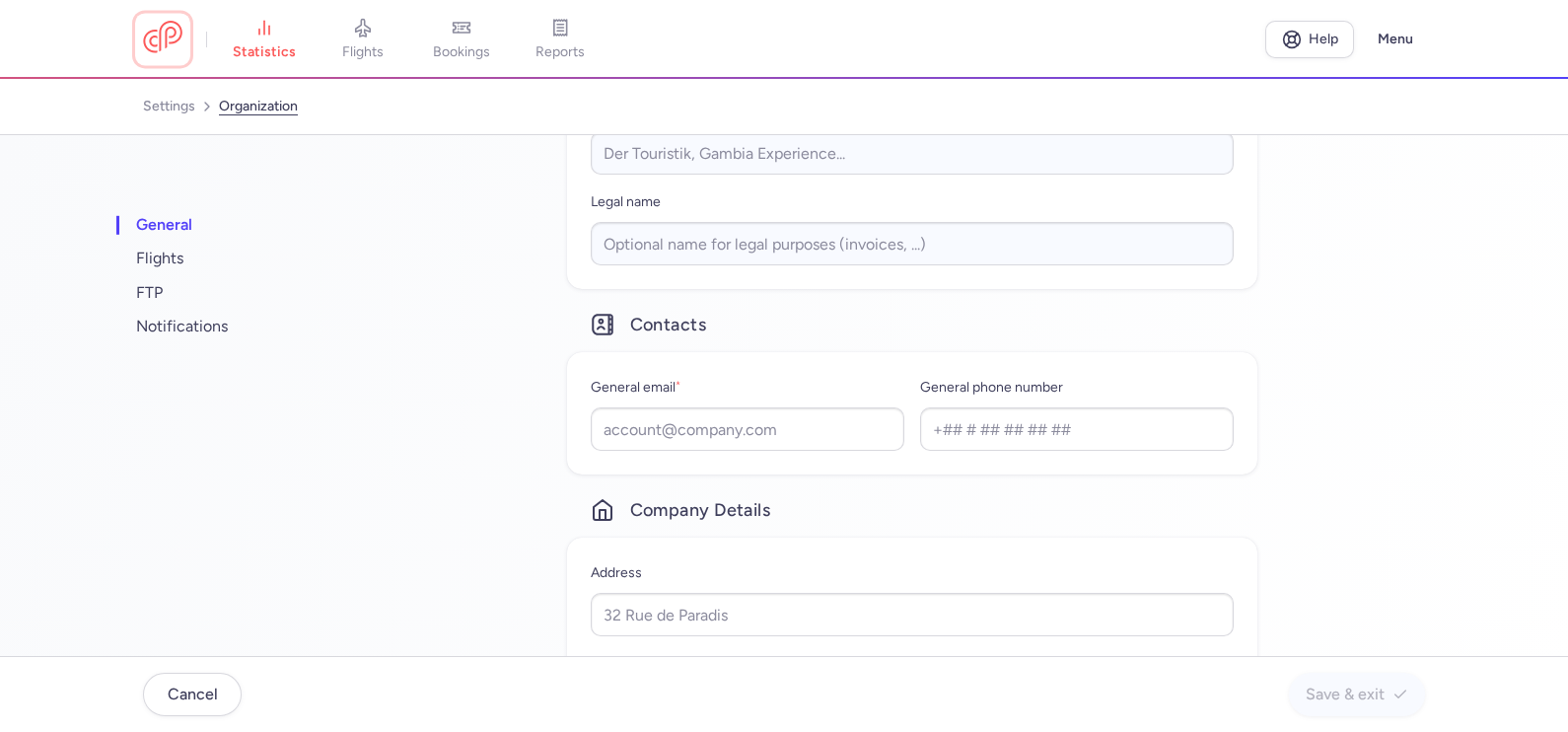 click at bounding box center [163, 38] 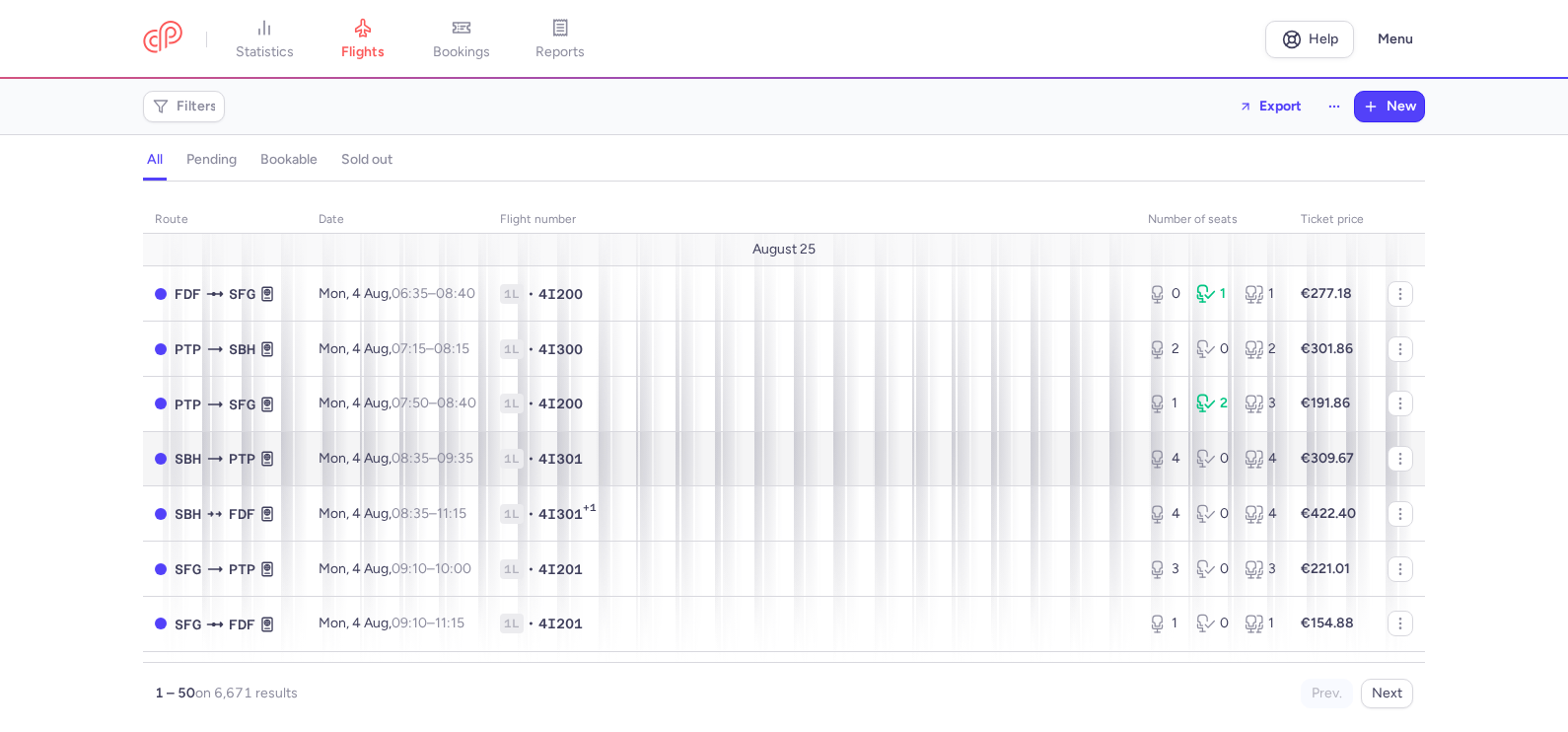scroll, scrollTop: 0, scrollLeft: 0, axis: both 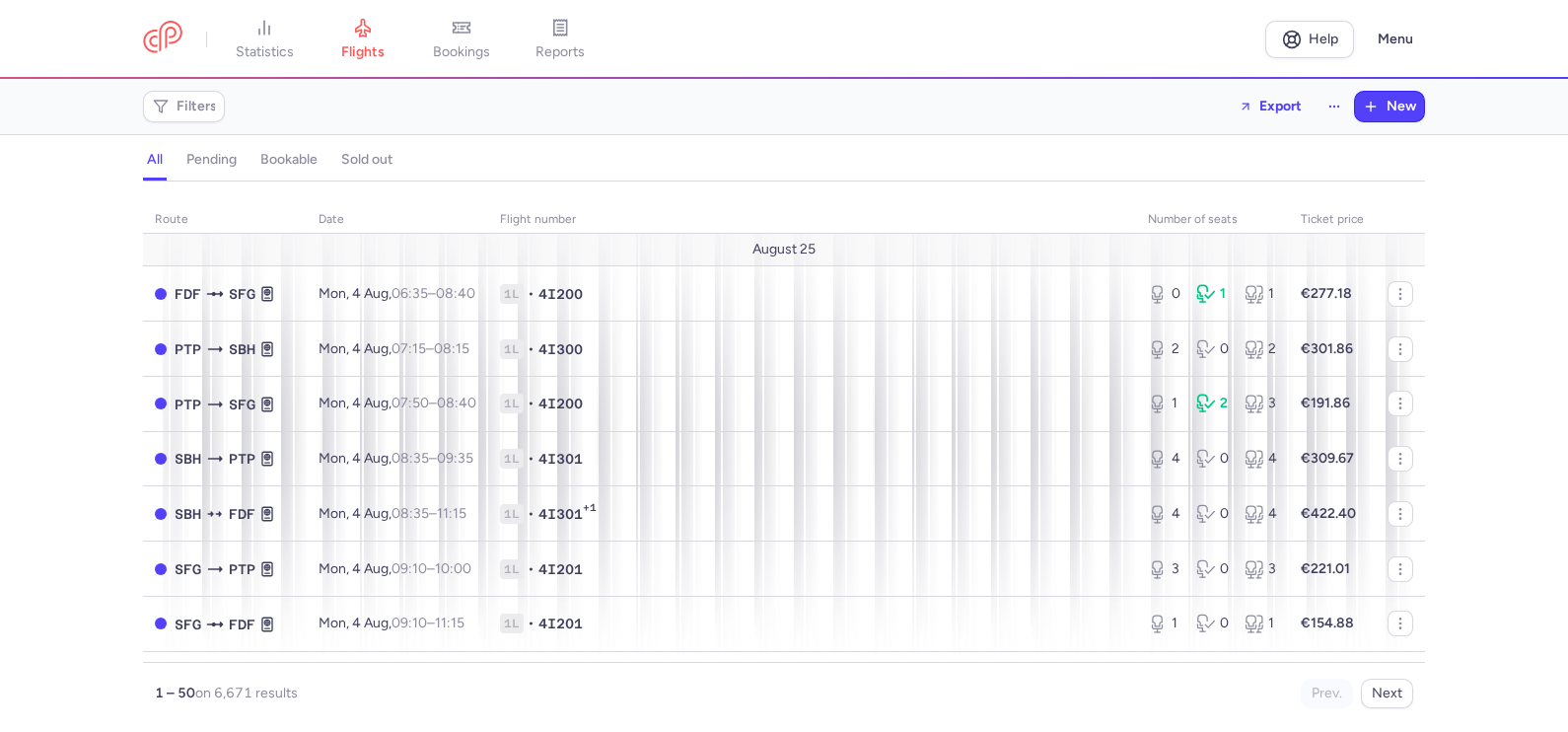 drag, startPoint x: 1525, startPoint y: 117, endPoint x: 1494, endPoint y: 84, distance: 45.276926 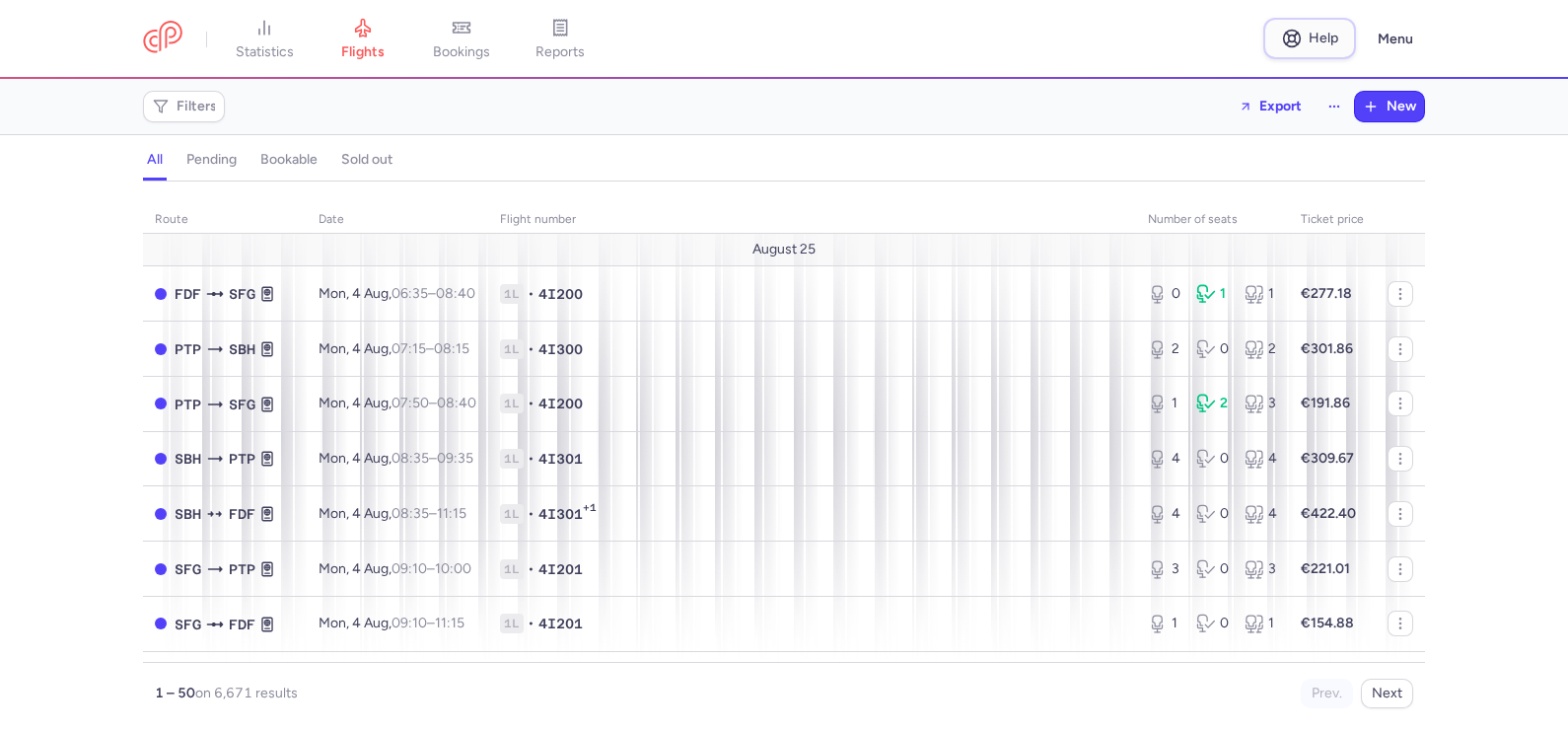 click on "Help" at bounding box center [1323, 37] 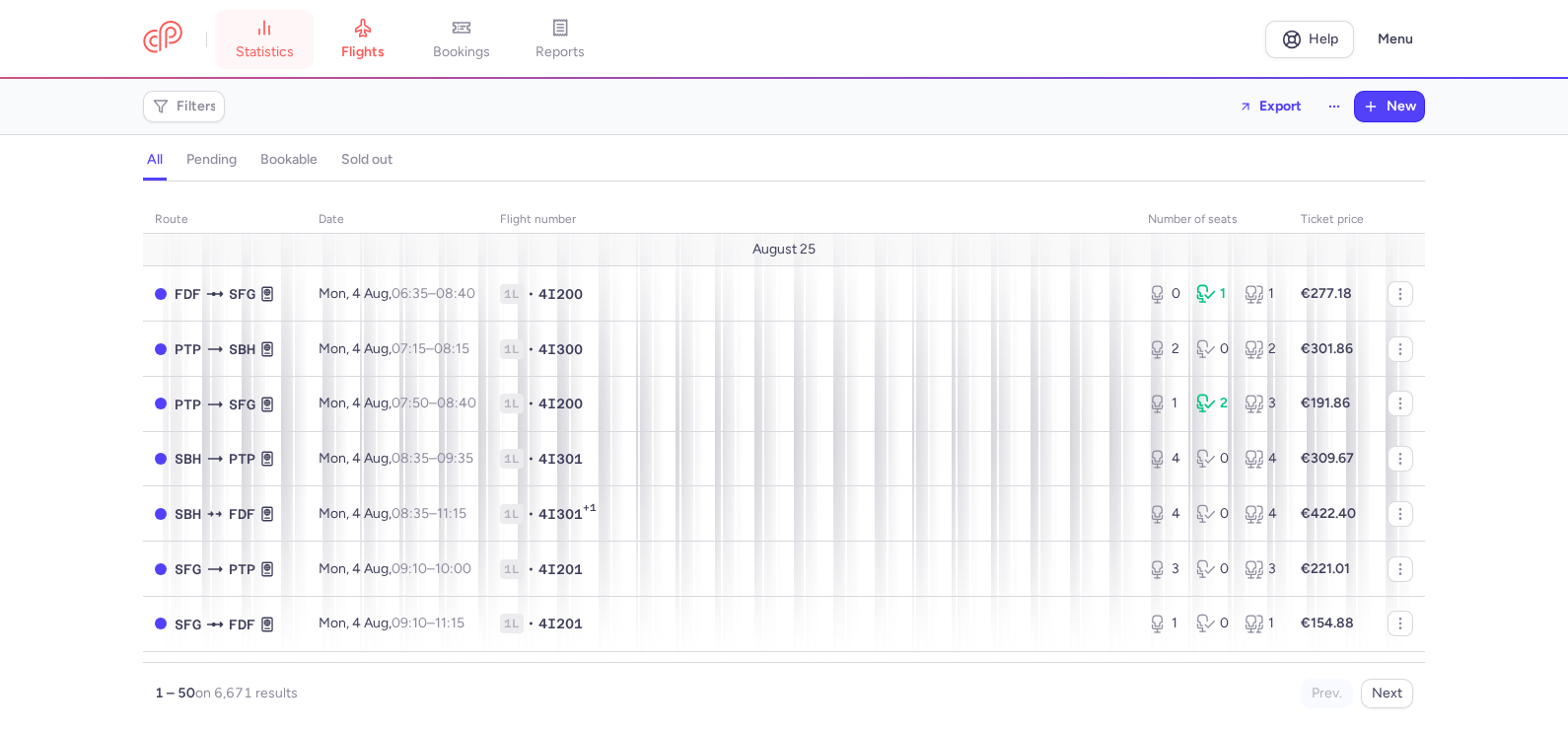 click on "statistics" at bounding box center [264, 39] 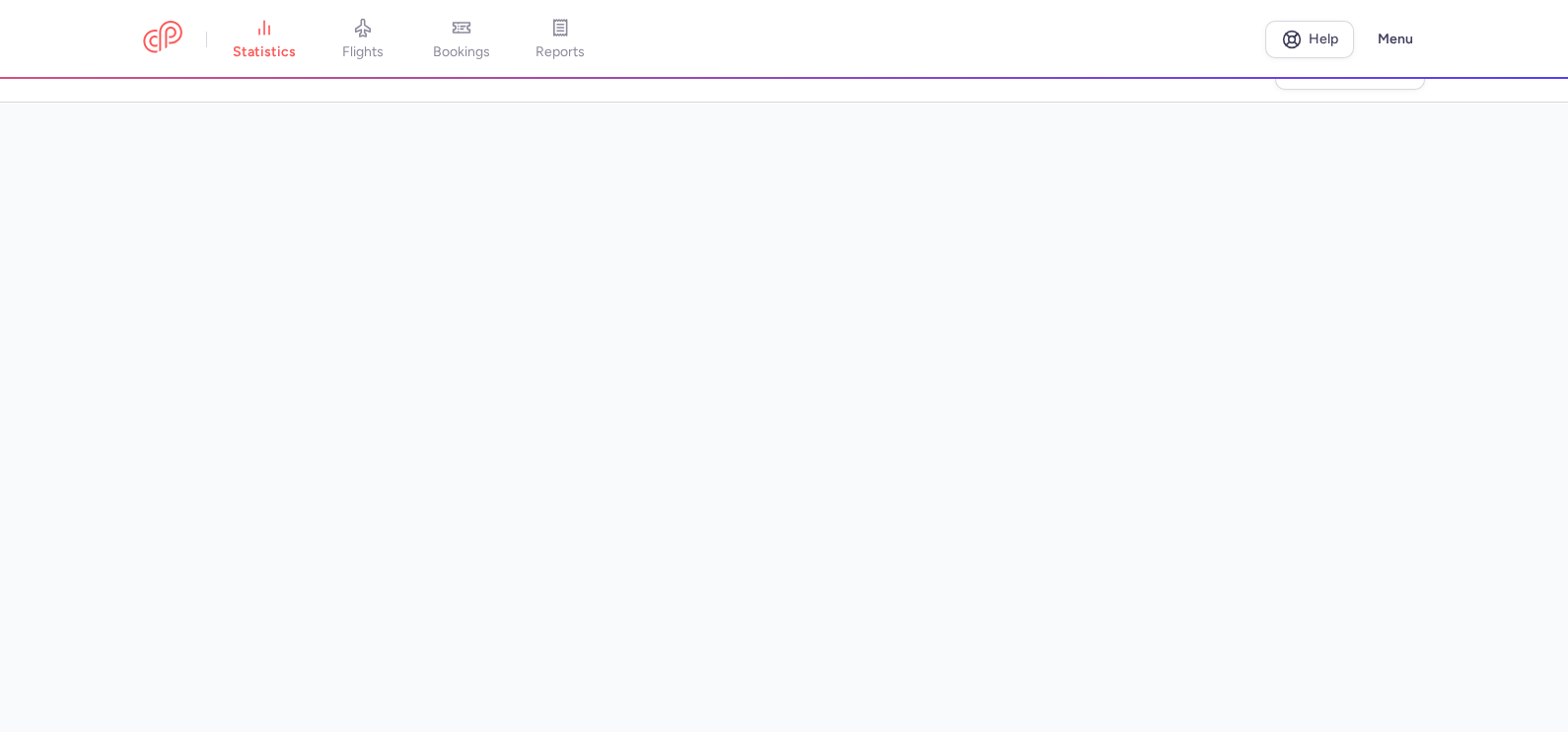 scroll, scrollTop: 62, scrollLeft: 0, axis: vertical 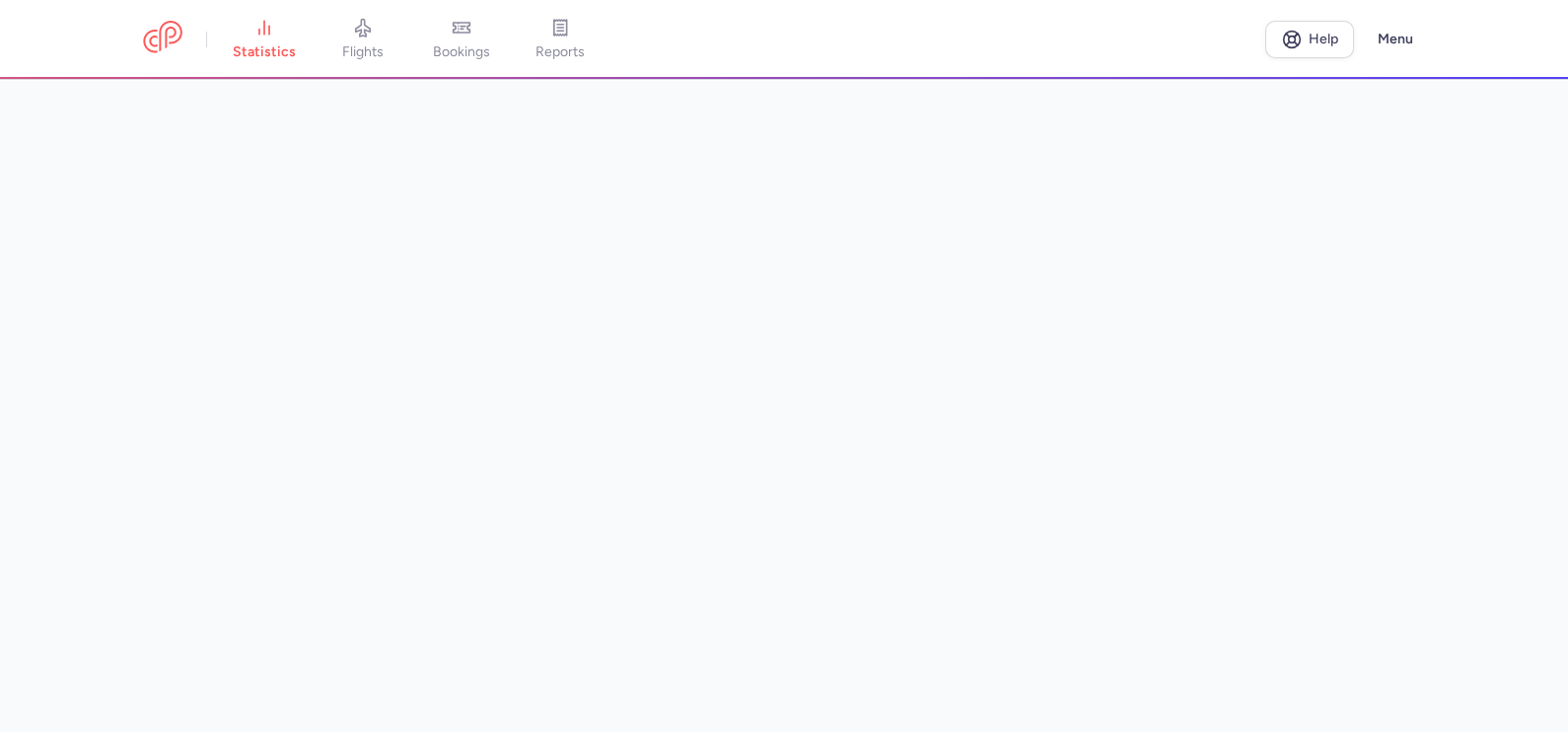 drag, startPoint x: 1440, startPoint y: 227, endPoint x: 1440, endPoint y: 88, distance: 139 